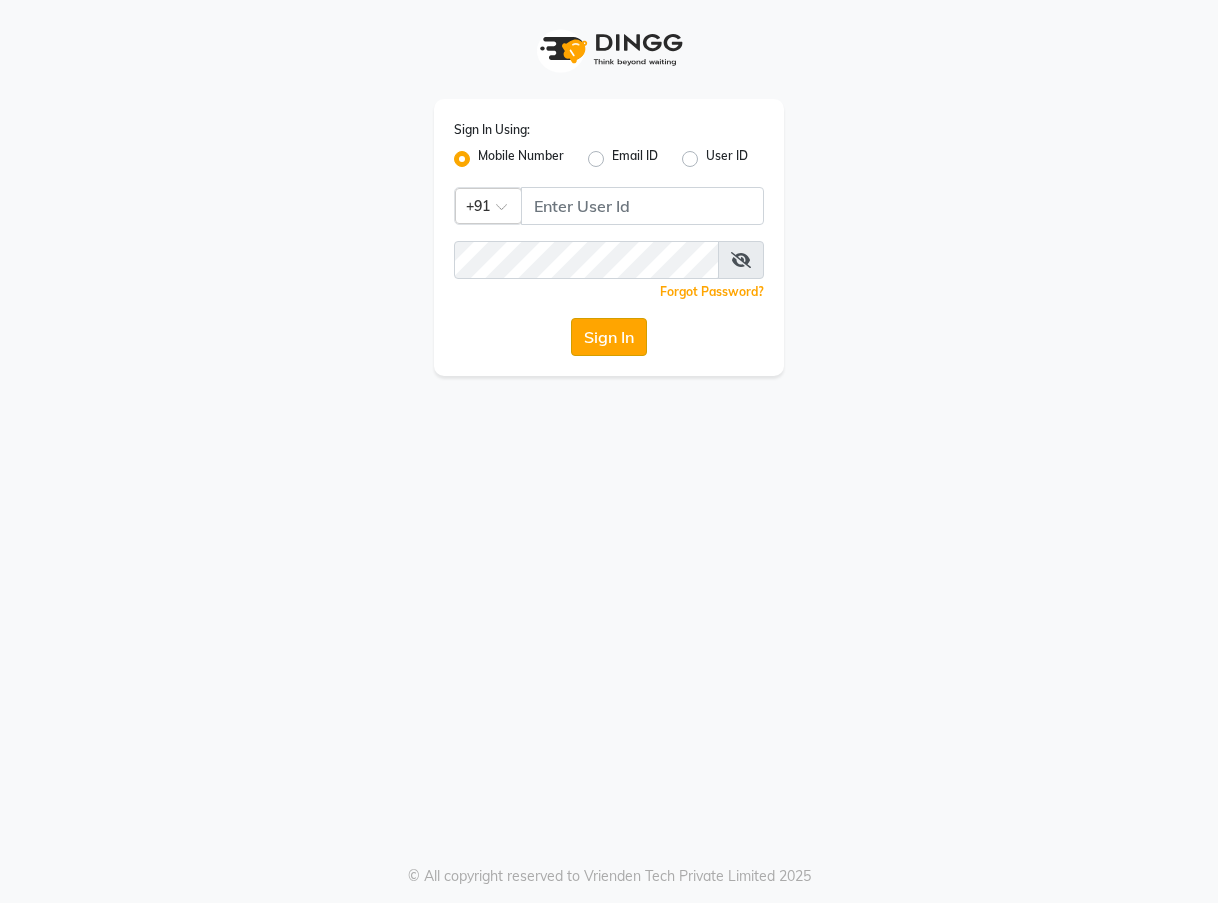 scroll, scrollTop: 0, scrollLeft: 0, axis: both 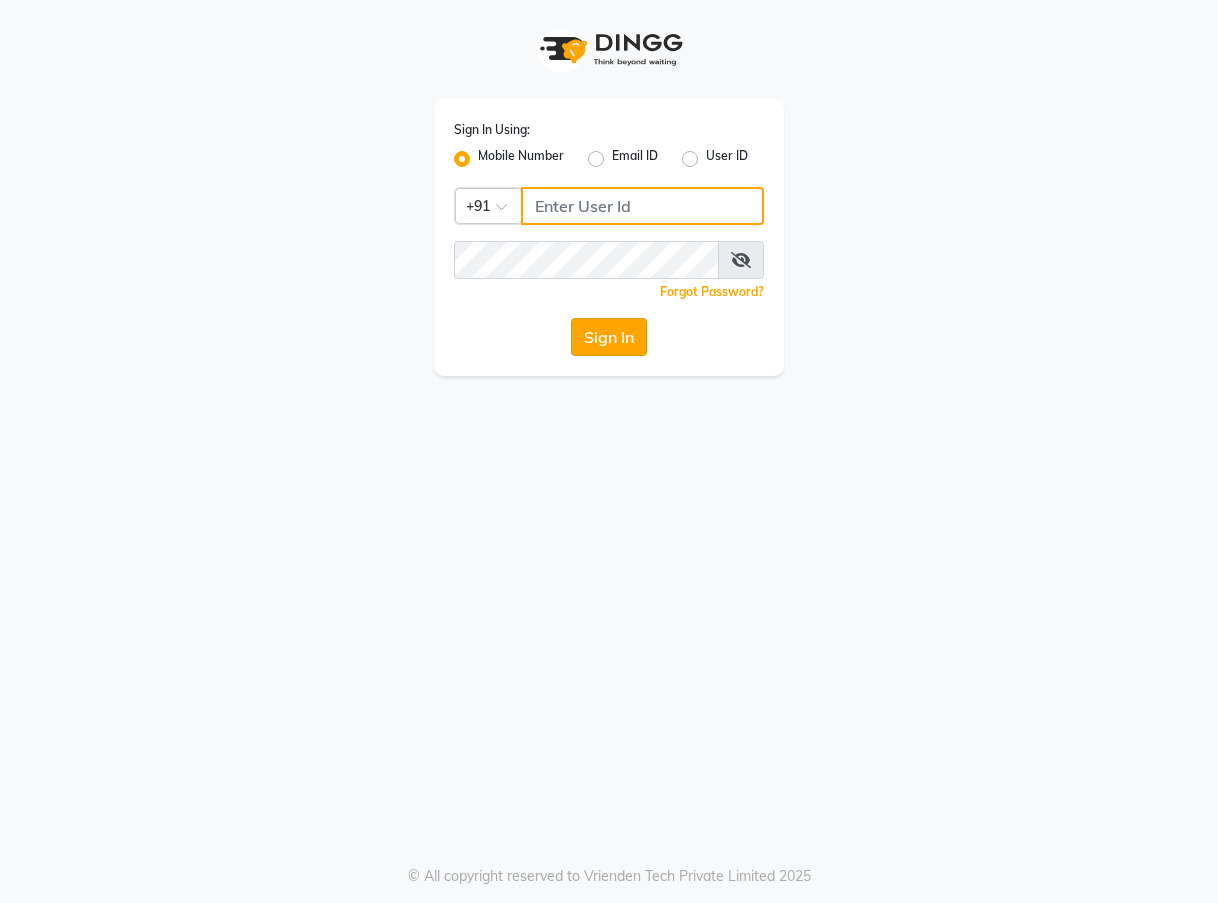type on "9511264890" 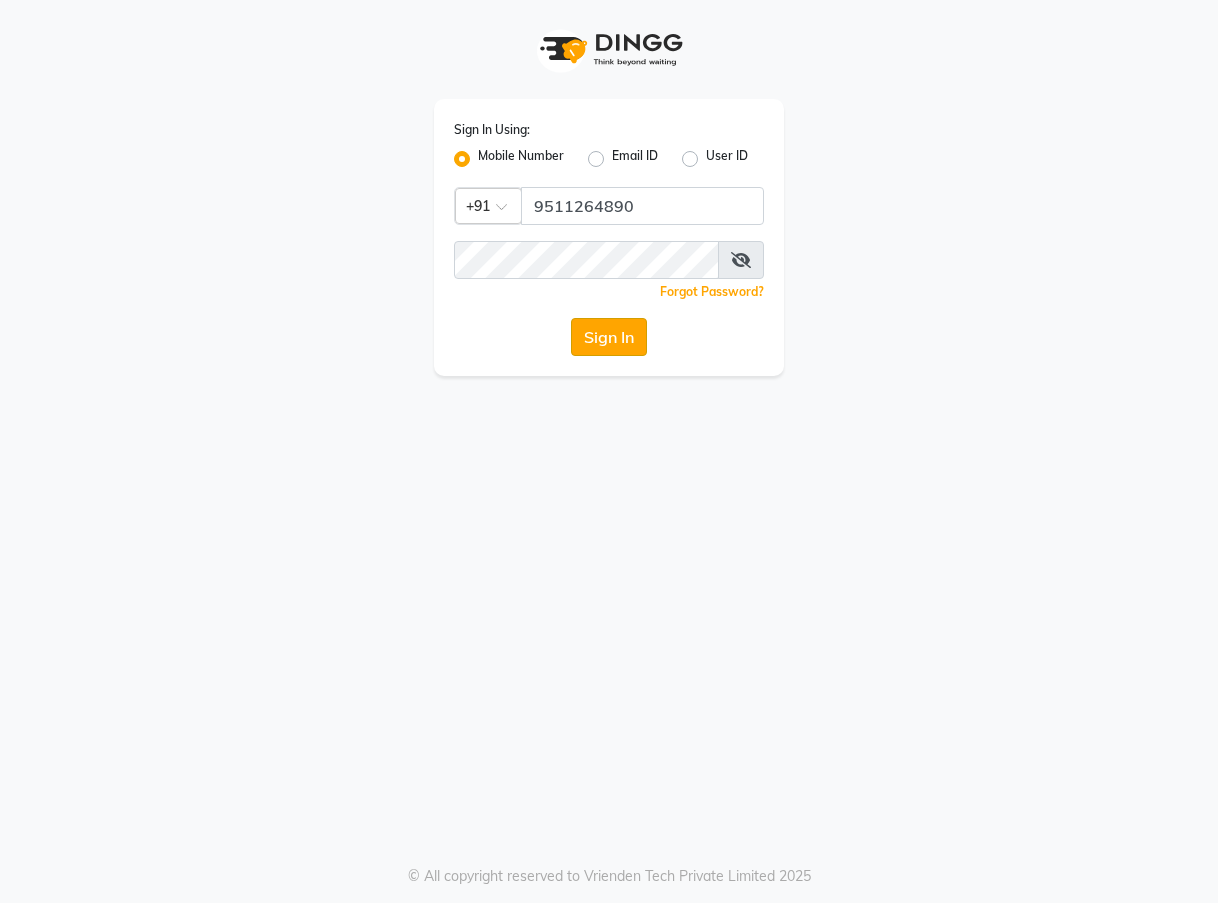 click on "Sign In" 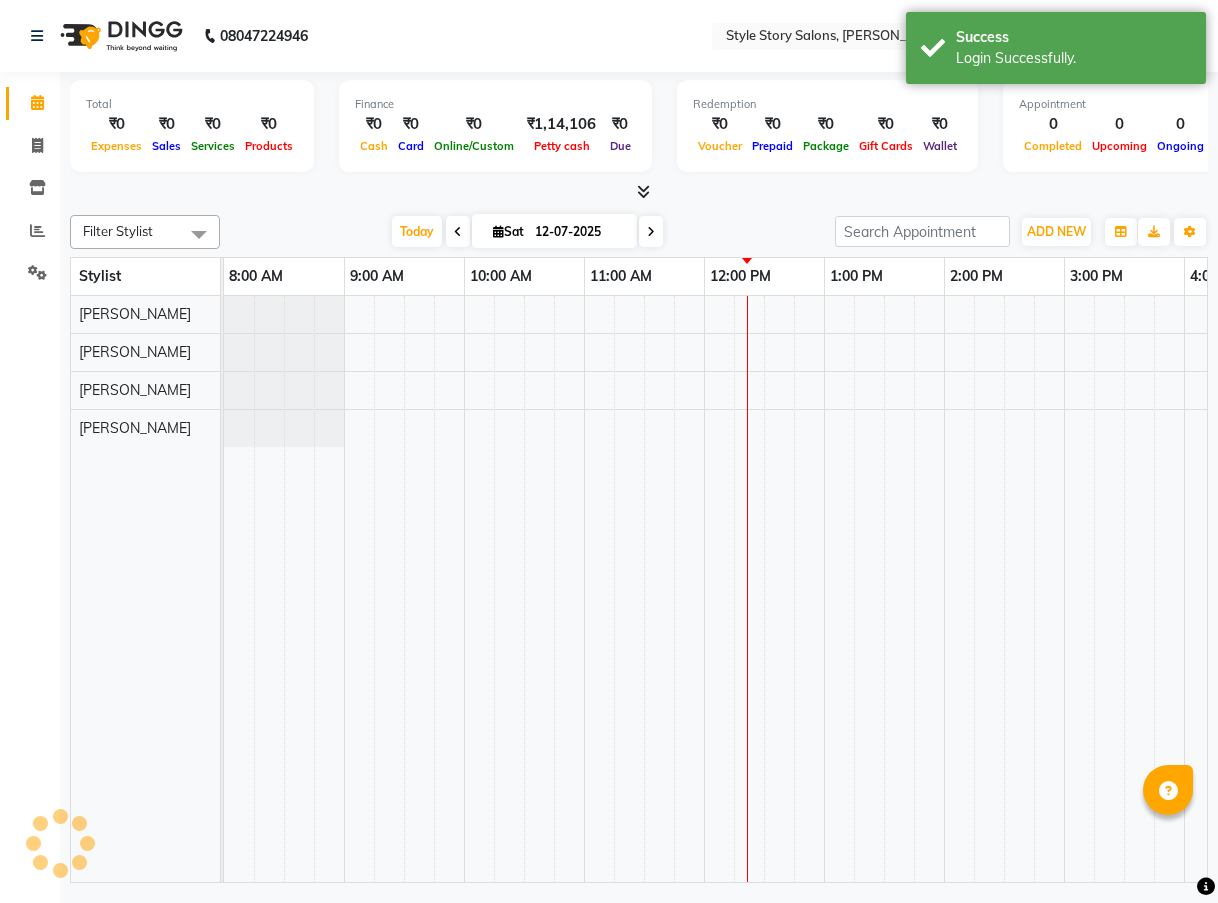 scroll, scrollTop: 0, scrollLeft: 0, axis: both 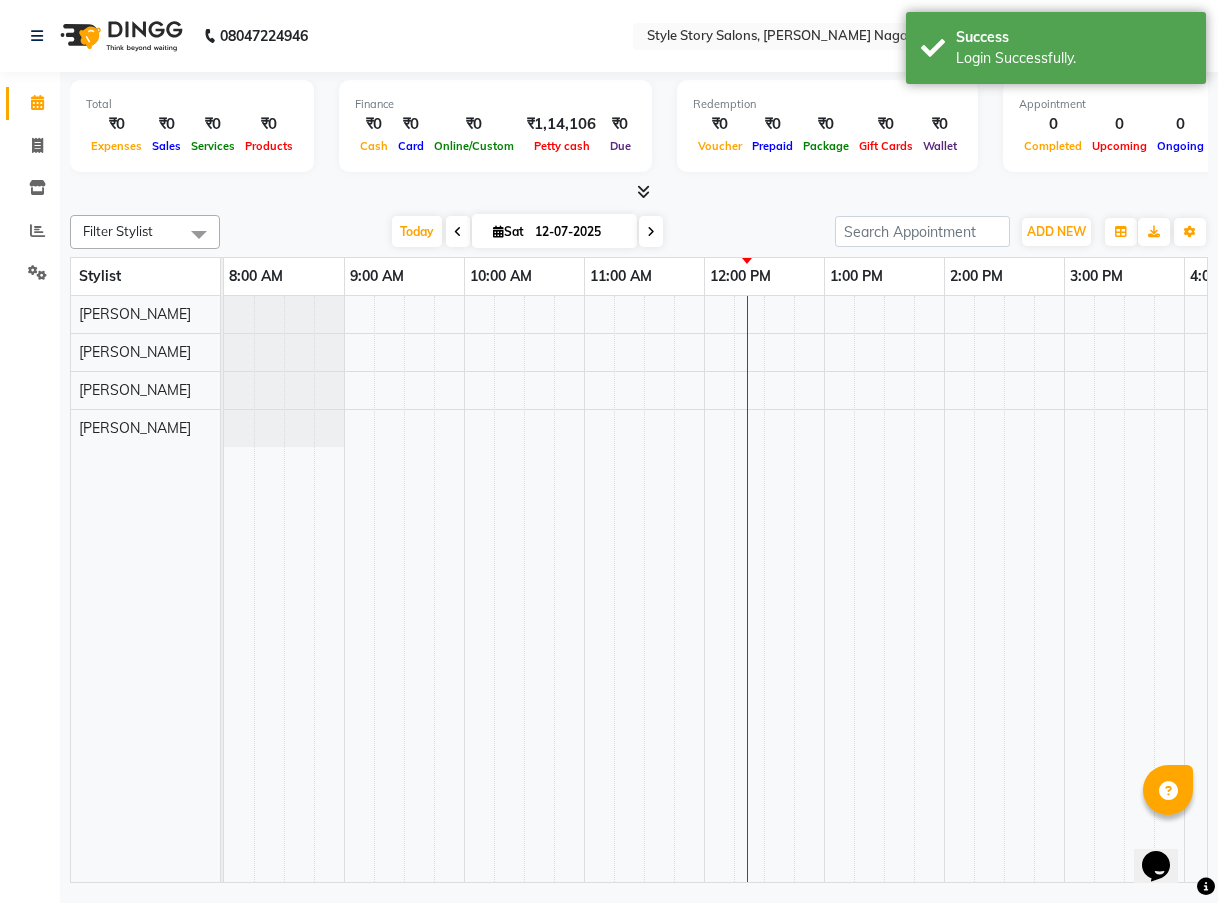 click on "Opens Chat This icon Opens the chat window." at bounding box center (1166, 831) 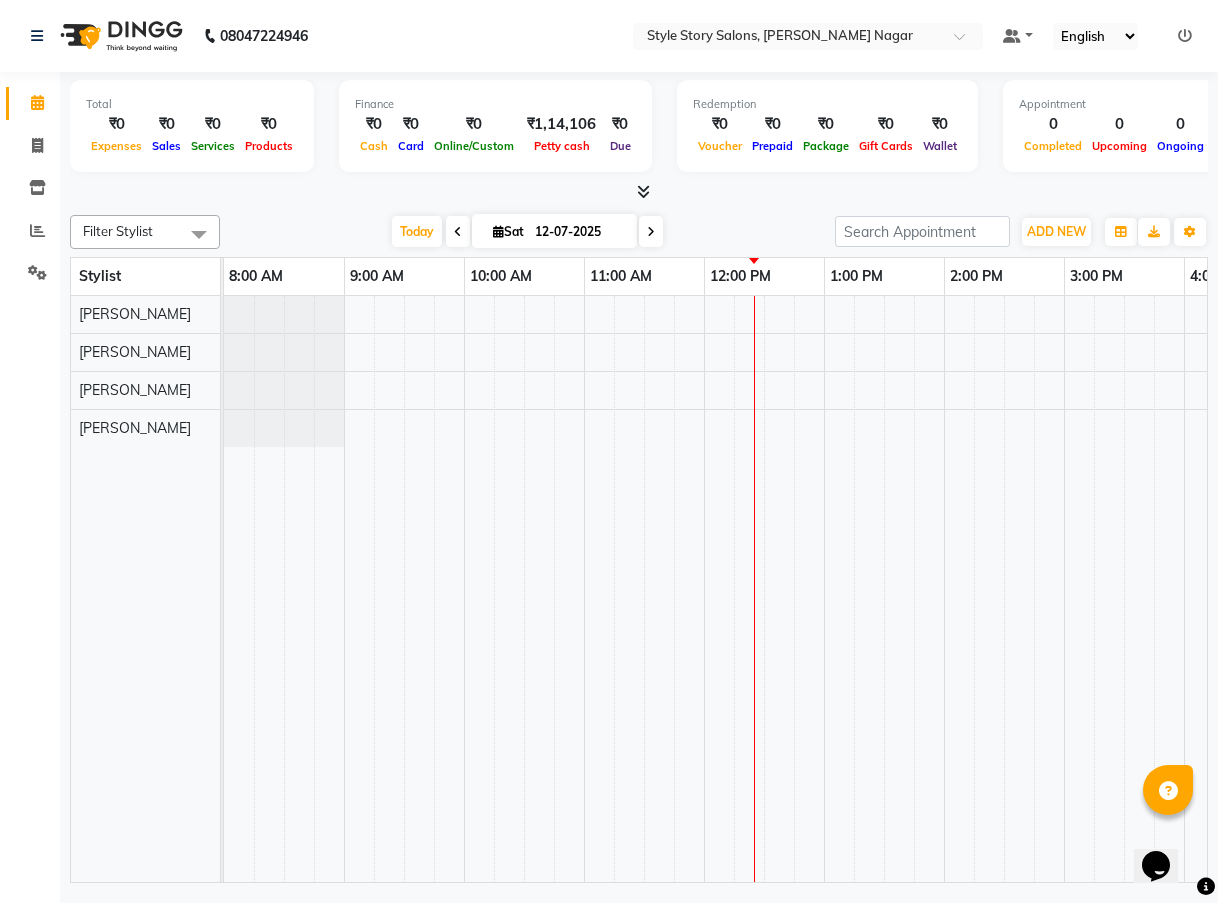 click on "08047224946 Select Location × Style Story Salons, [PERSON_NAME] Nagar Default Panel My Panel English ENGLISH Español العربية मराठी हिंदी ગુજરાતી தமிழ் 中文 Notifications nothing to show" 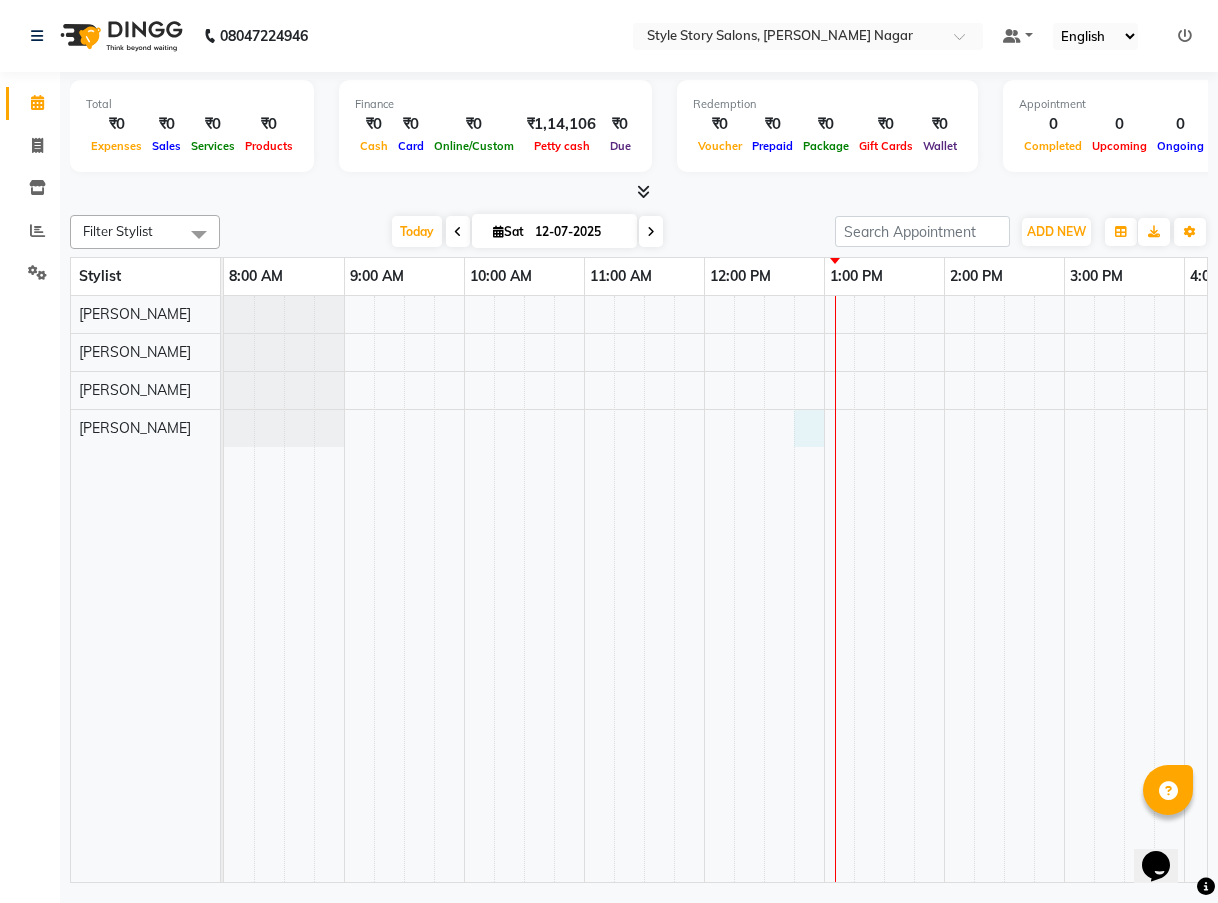 click at bounding box center [1004, 589] 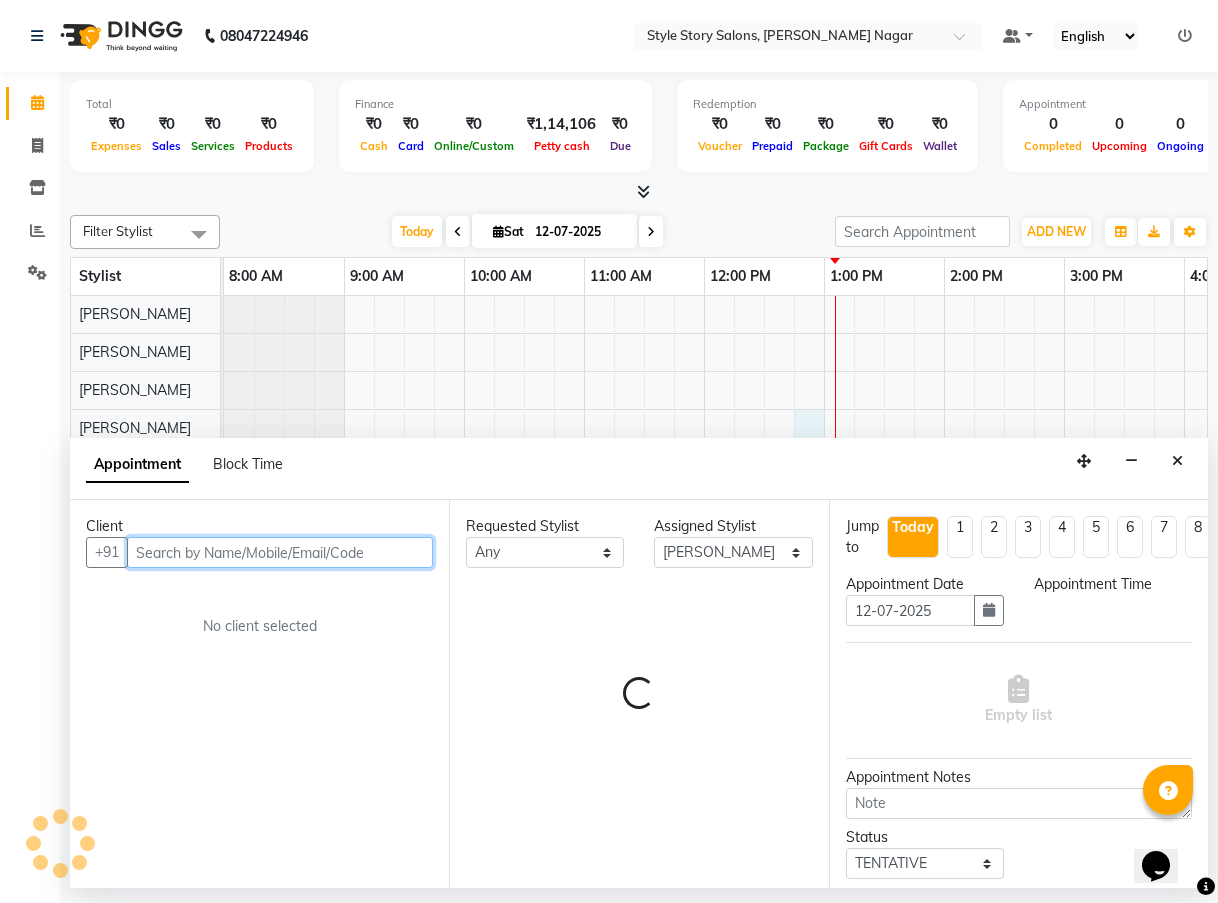 select on "765" 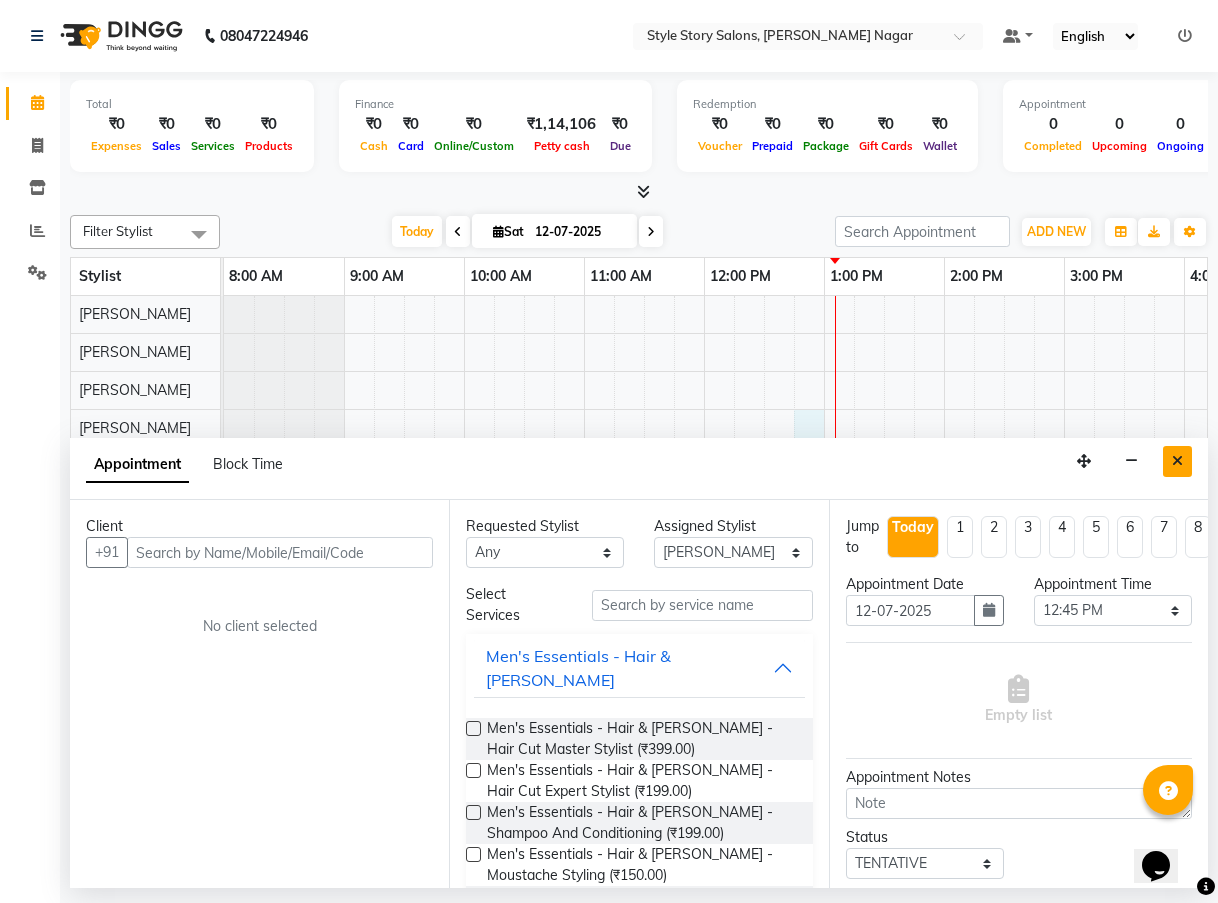 click at bounding box center [1177, 461] 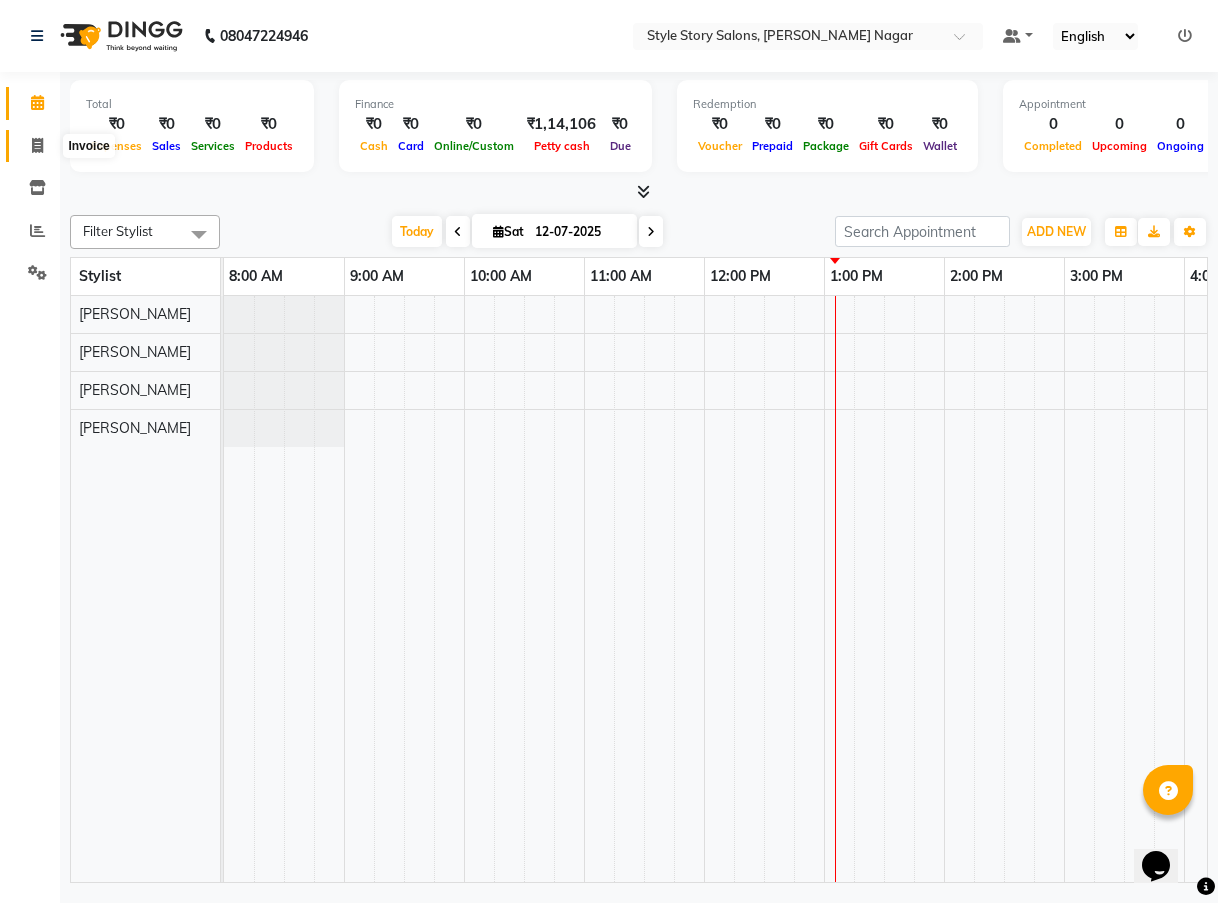 click 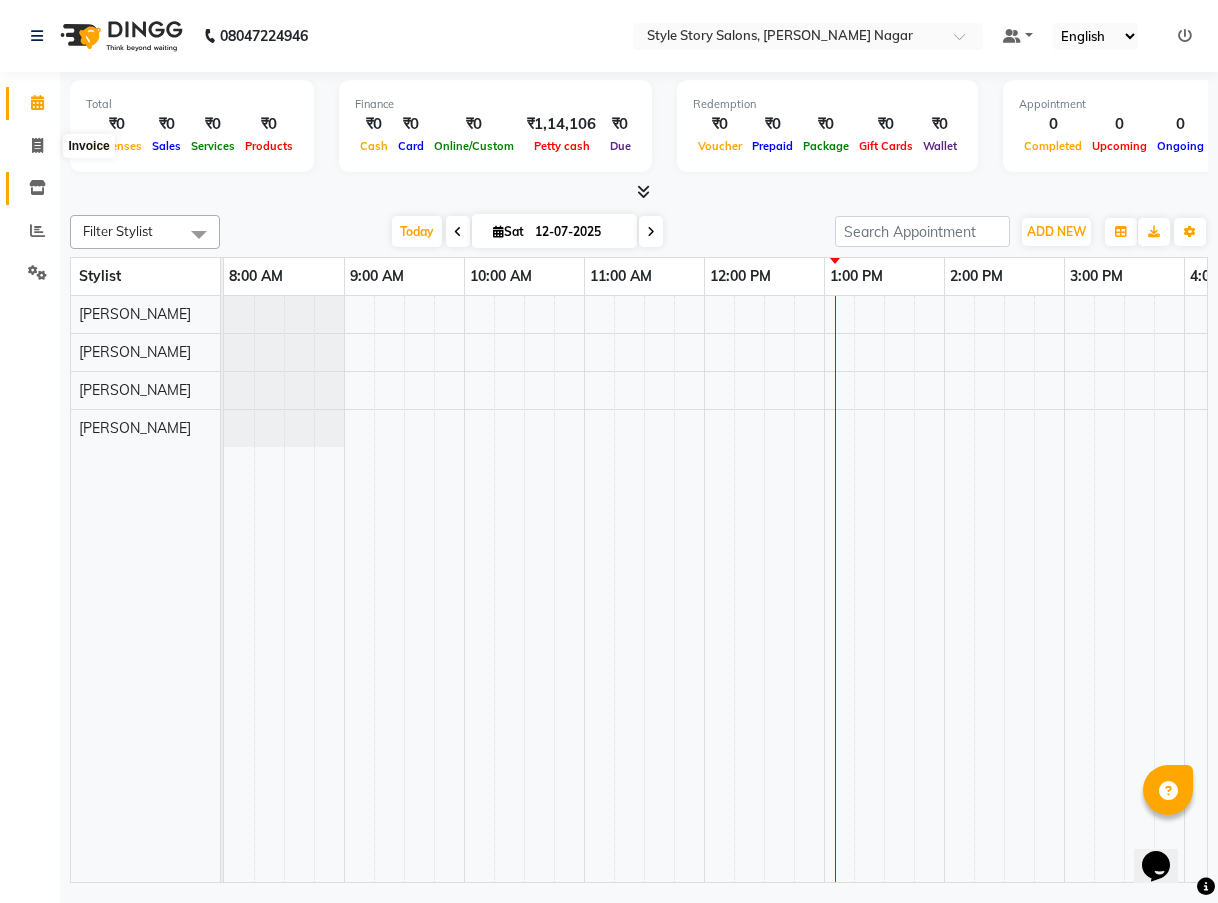 select on "8255" 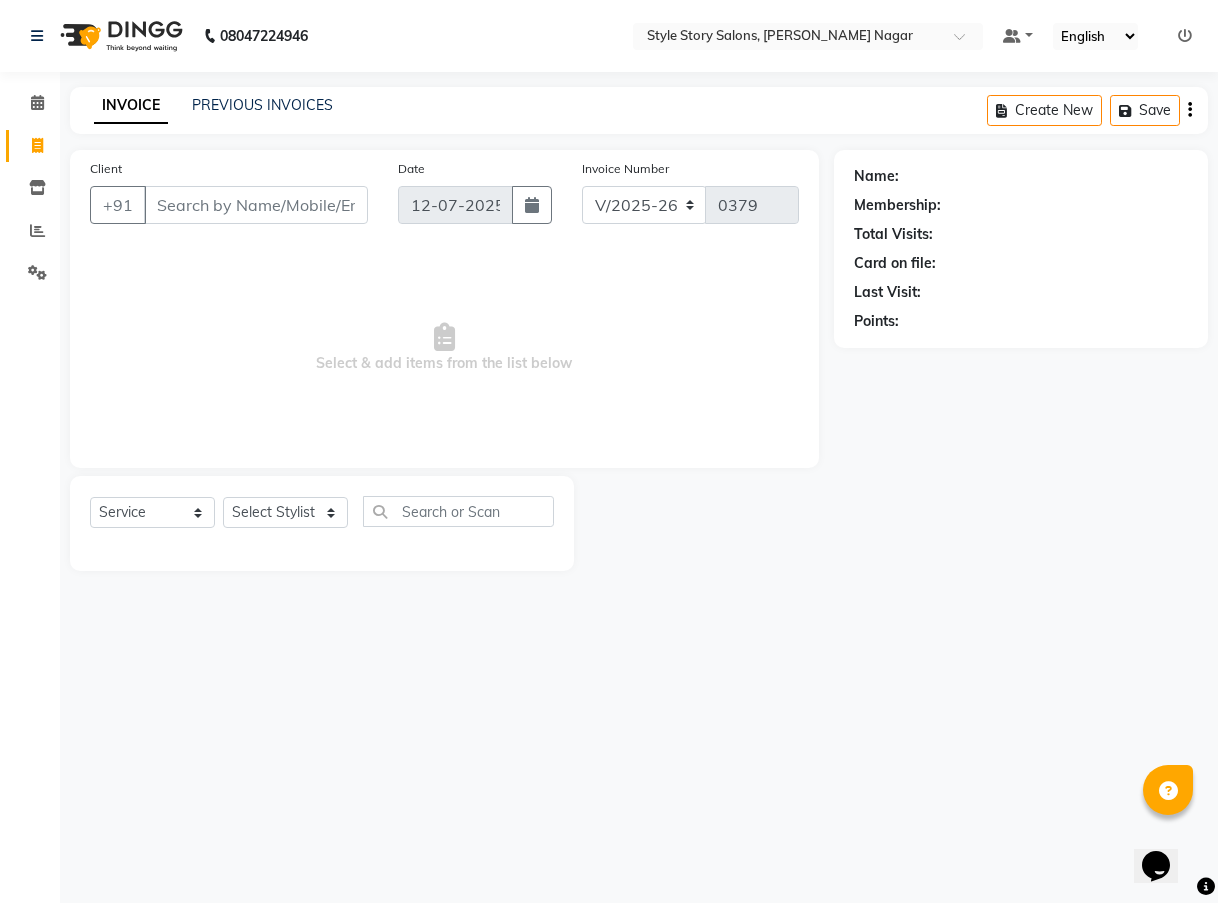 click on "Client" at bounding box center (256, 205) 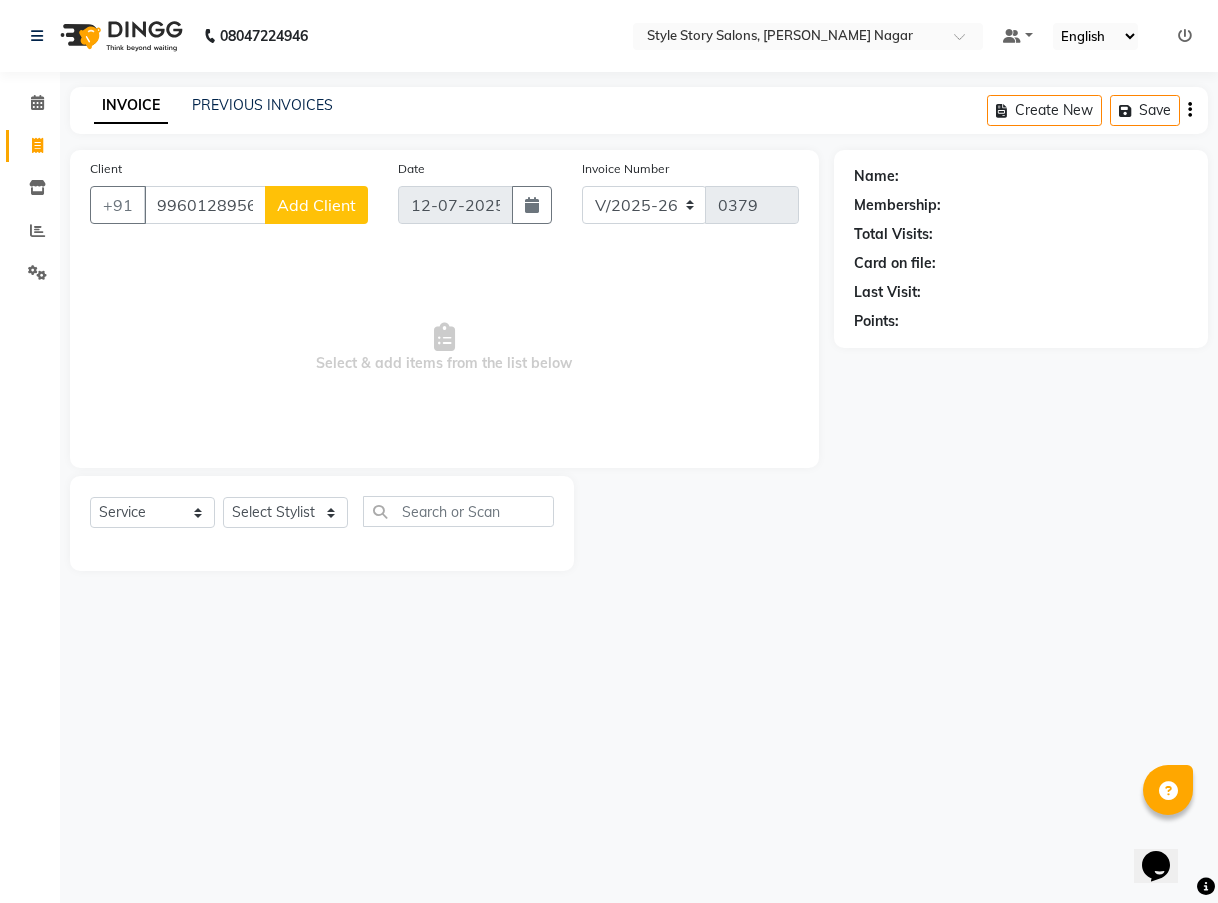 type on "9960128956" 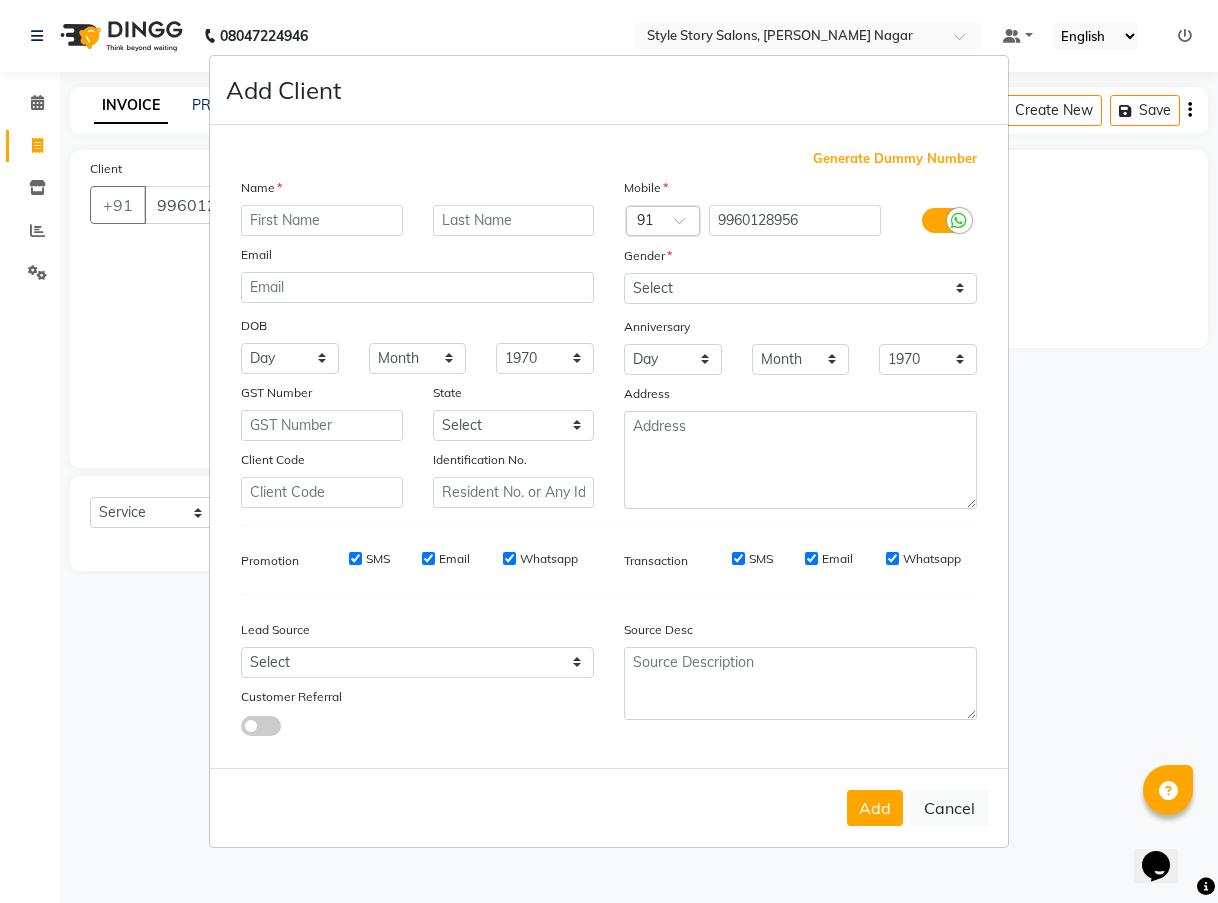 click at bounding box center (322, 220) 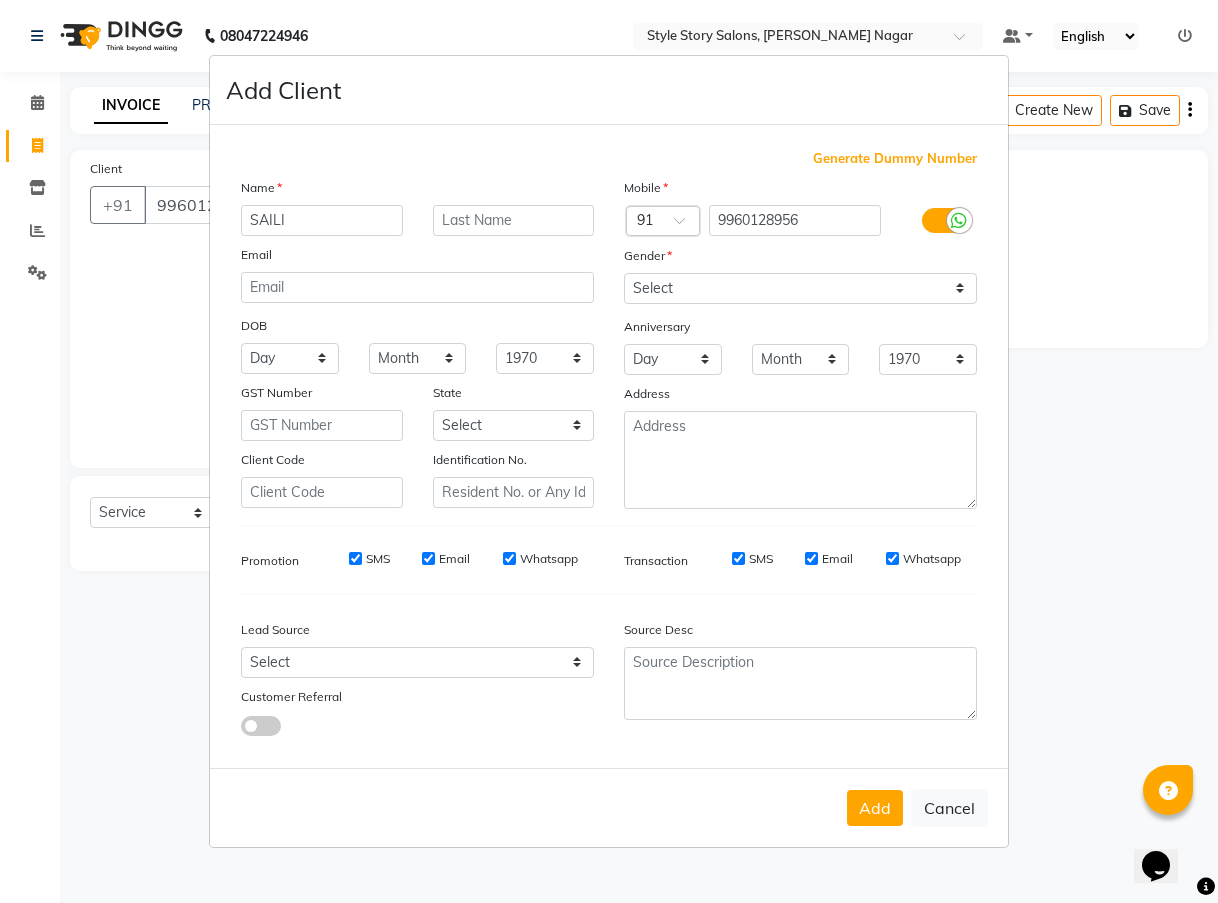 type on "SAILI" 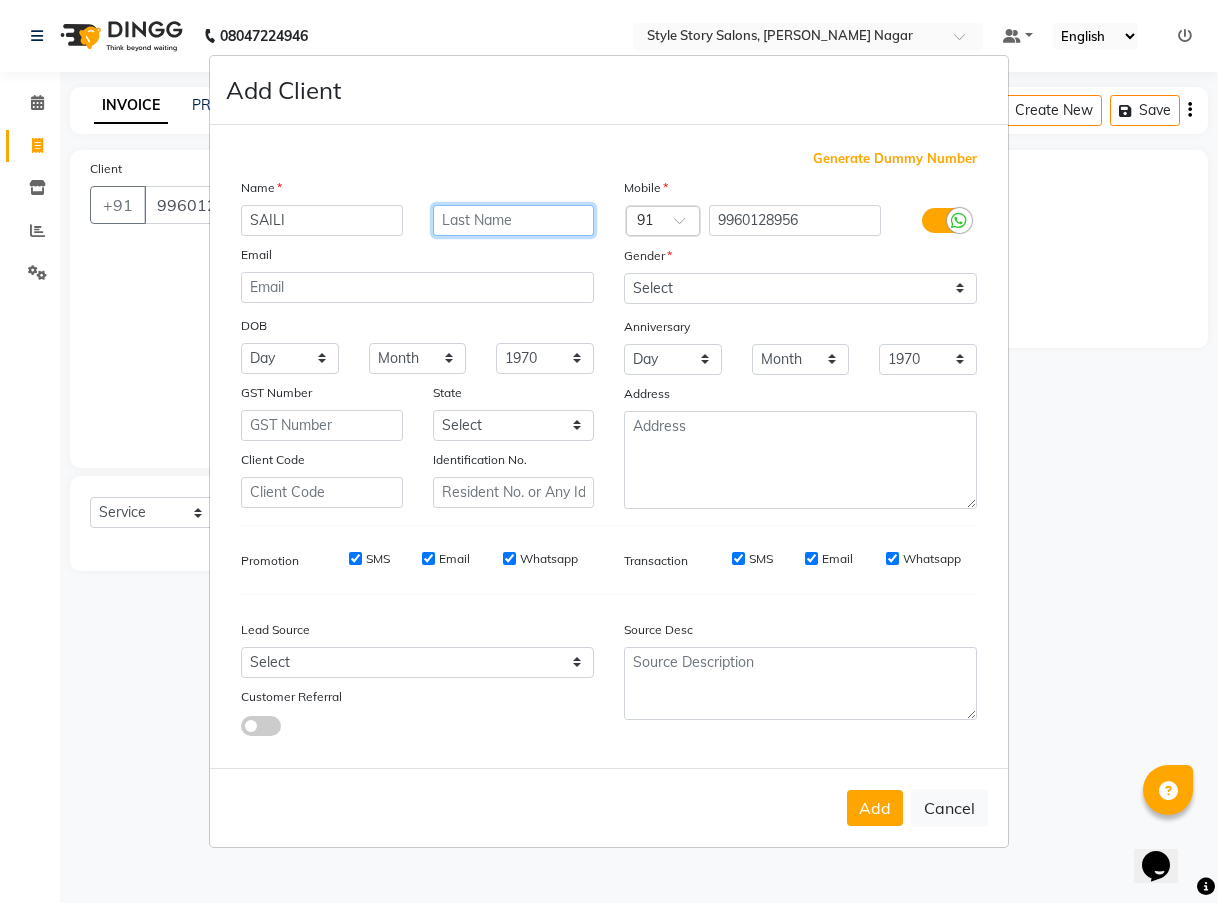 click at bounding box center [514, 220] 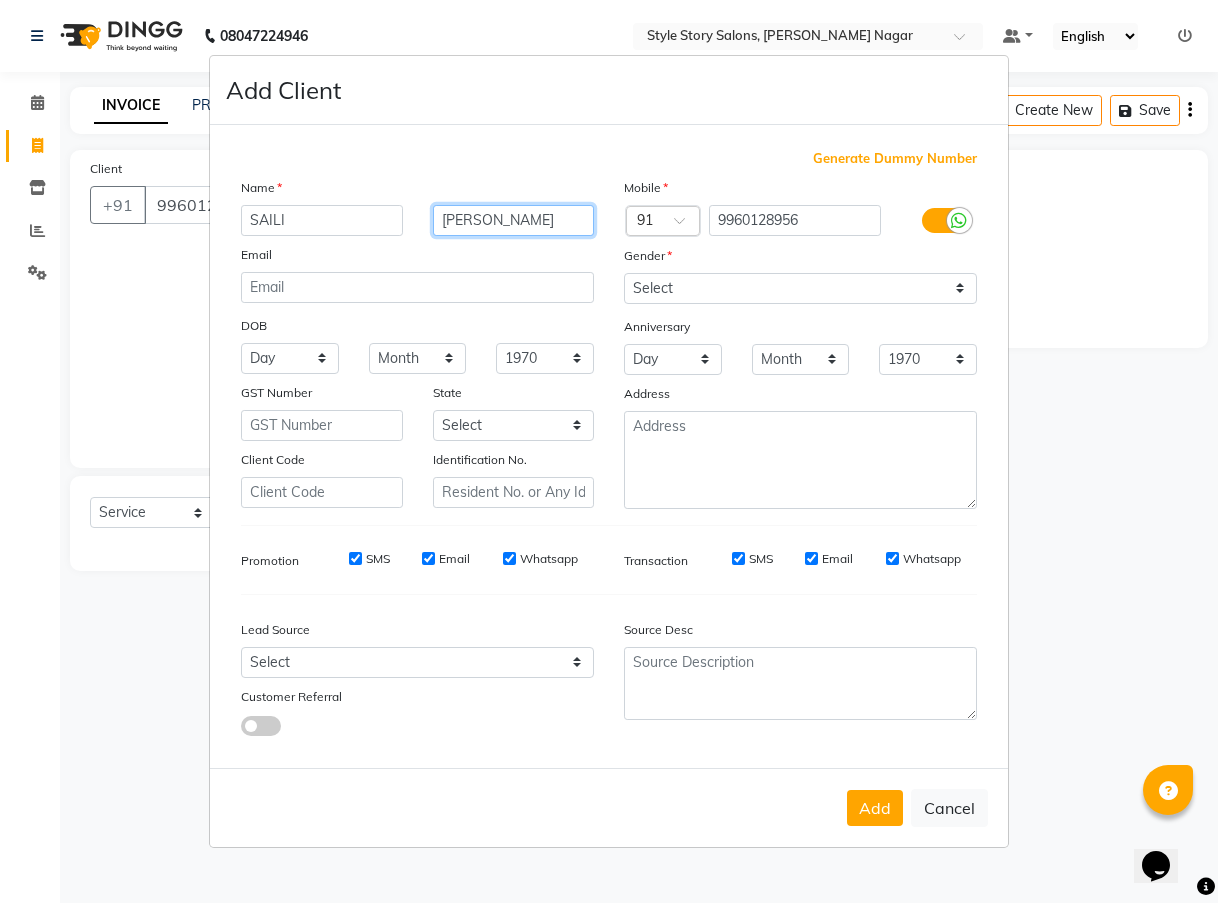 type on "[PERSON_NAME]" 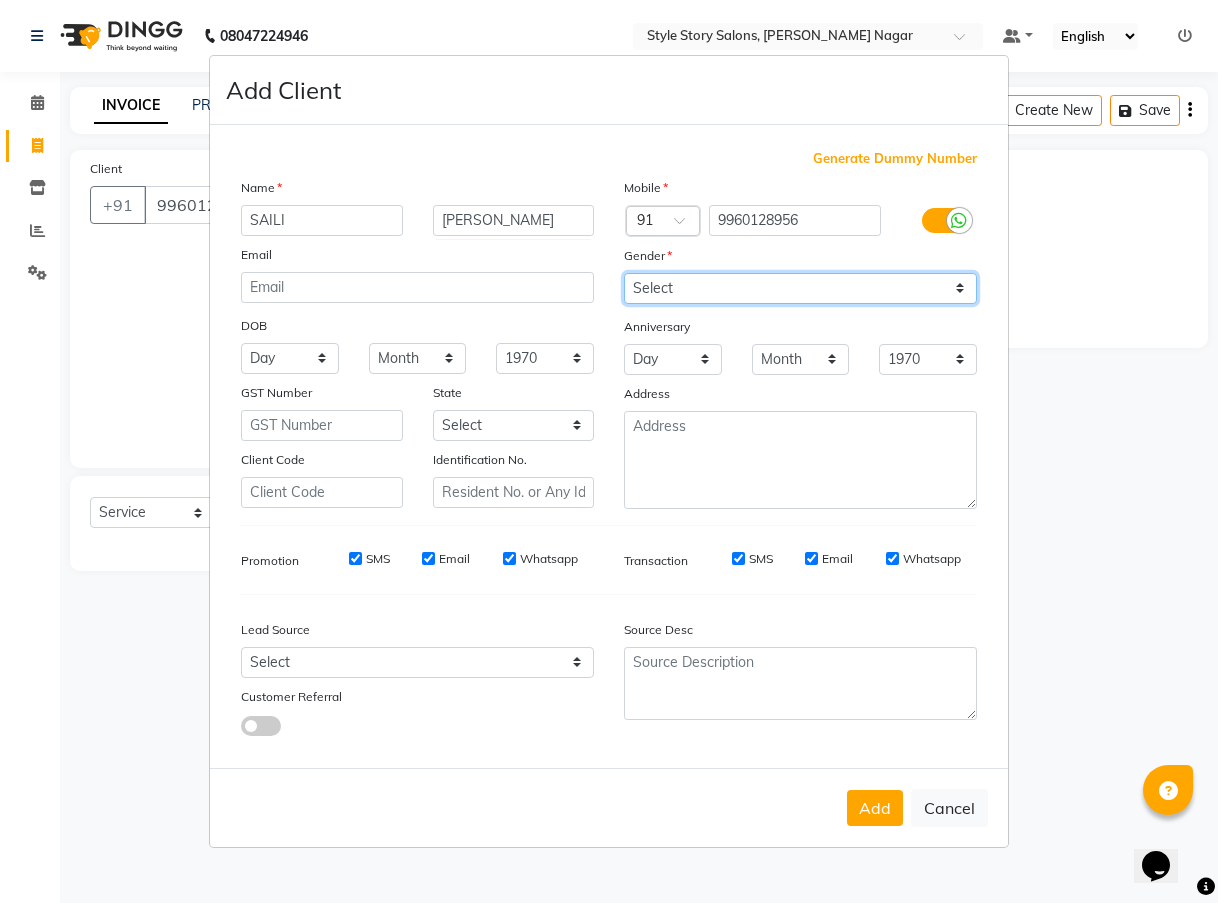 click on "Select [DEMOGRAPHIC_DATA] [DEMOGRAPHIC_DATA] Other Prefer Not To Say" at bounding box center (800, 288) 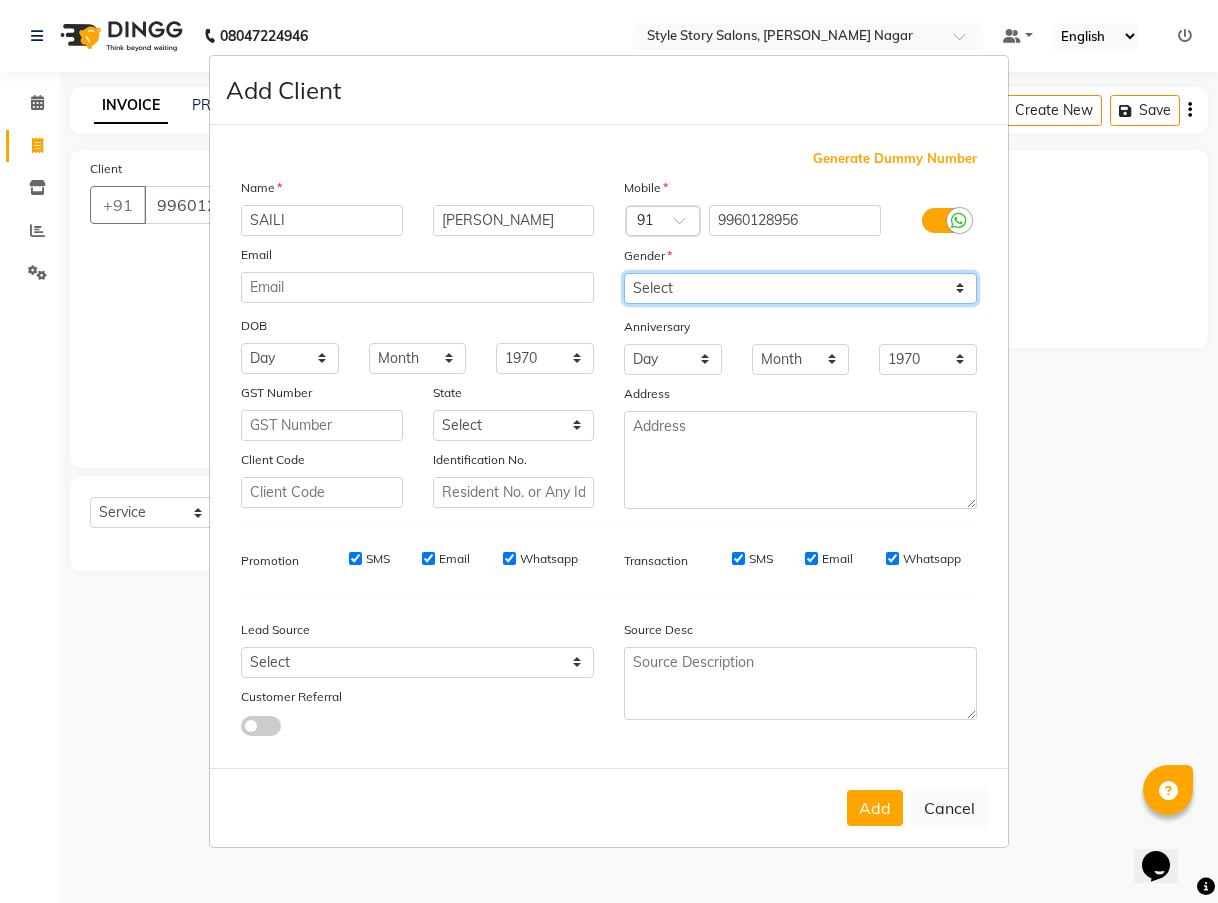 select on "[DEMOGRAPHIC_DATA]" 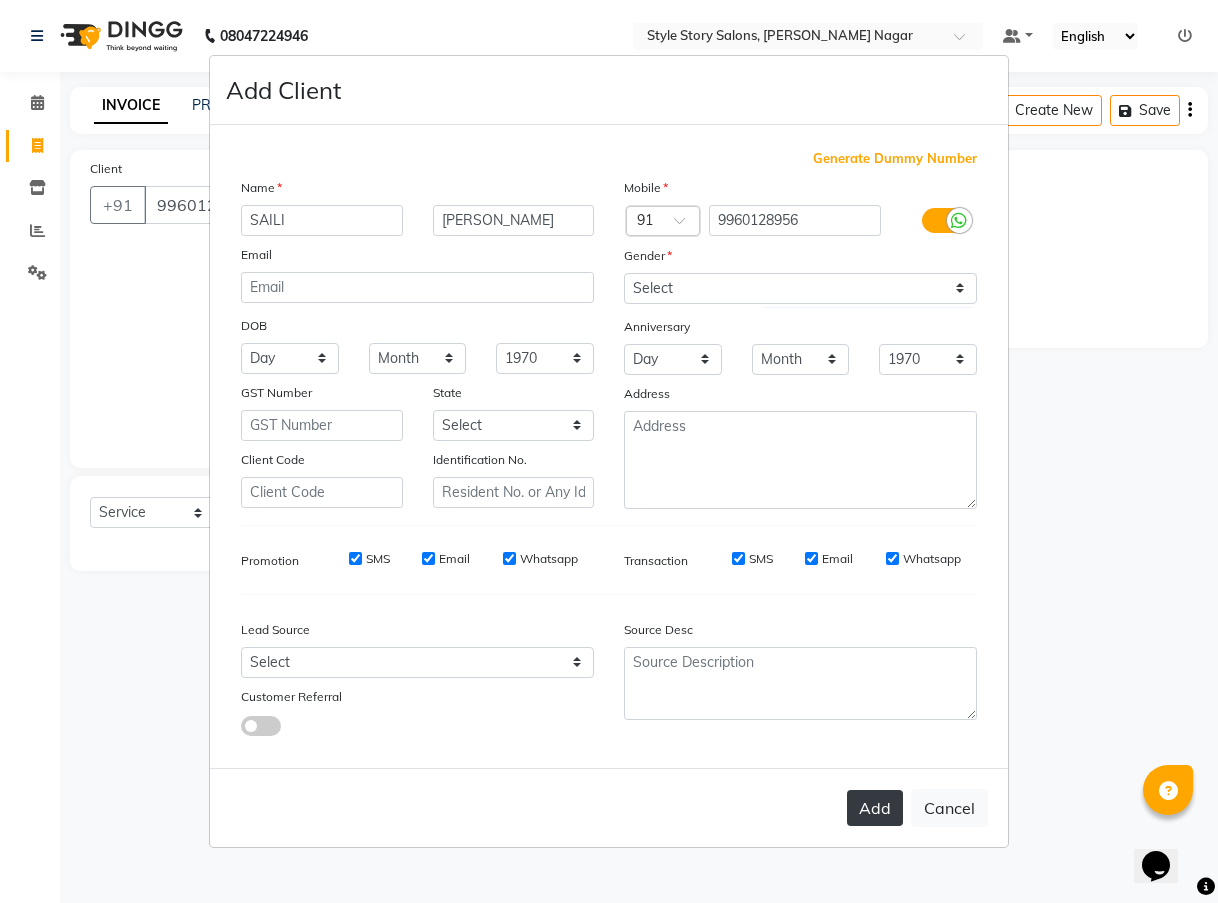 click on "Add" at bounding box center [875, 808] 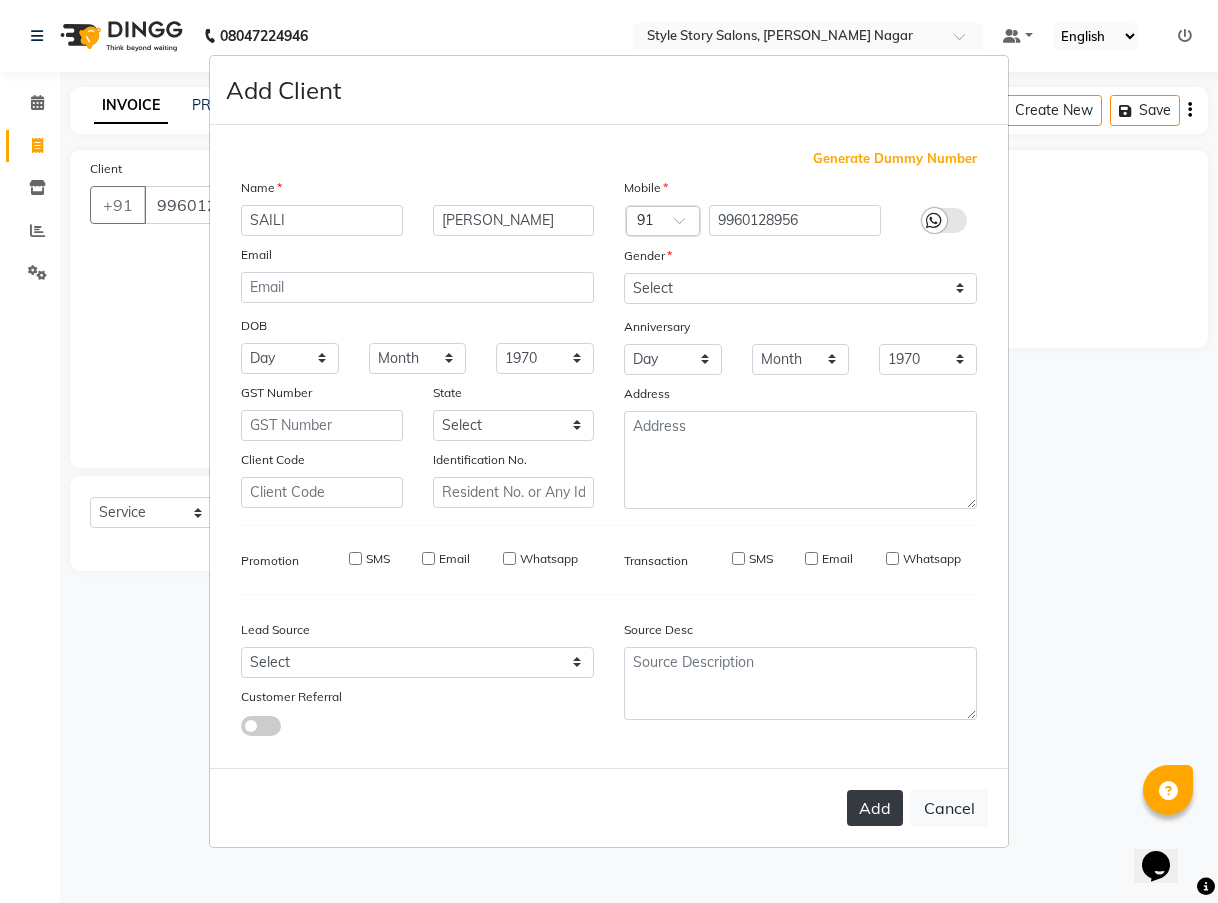 type on "99******56" 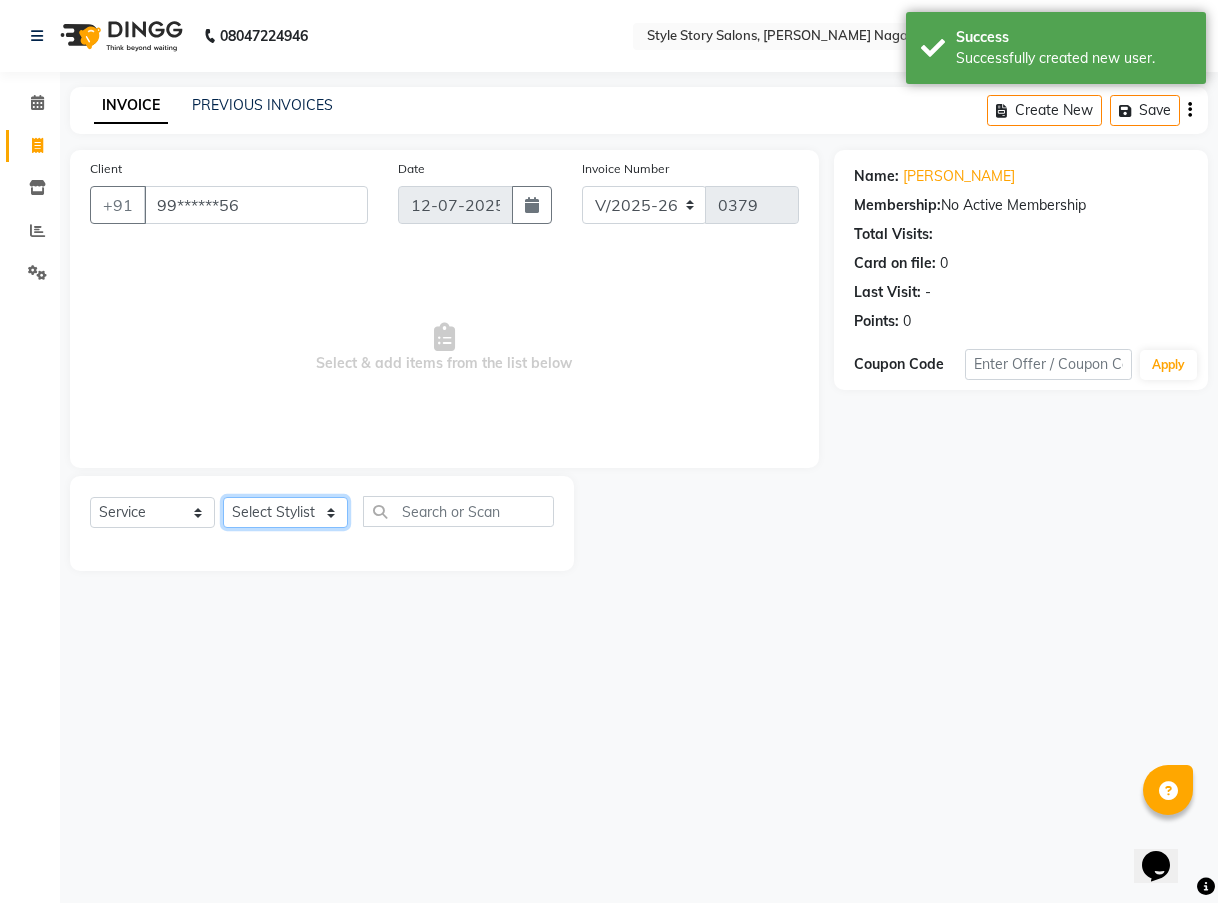 drag, startPoint x: 342, startPoint y: 511, endPoint x: 332, endPoint y: 512, distance: 10.049875 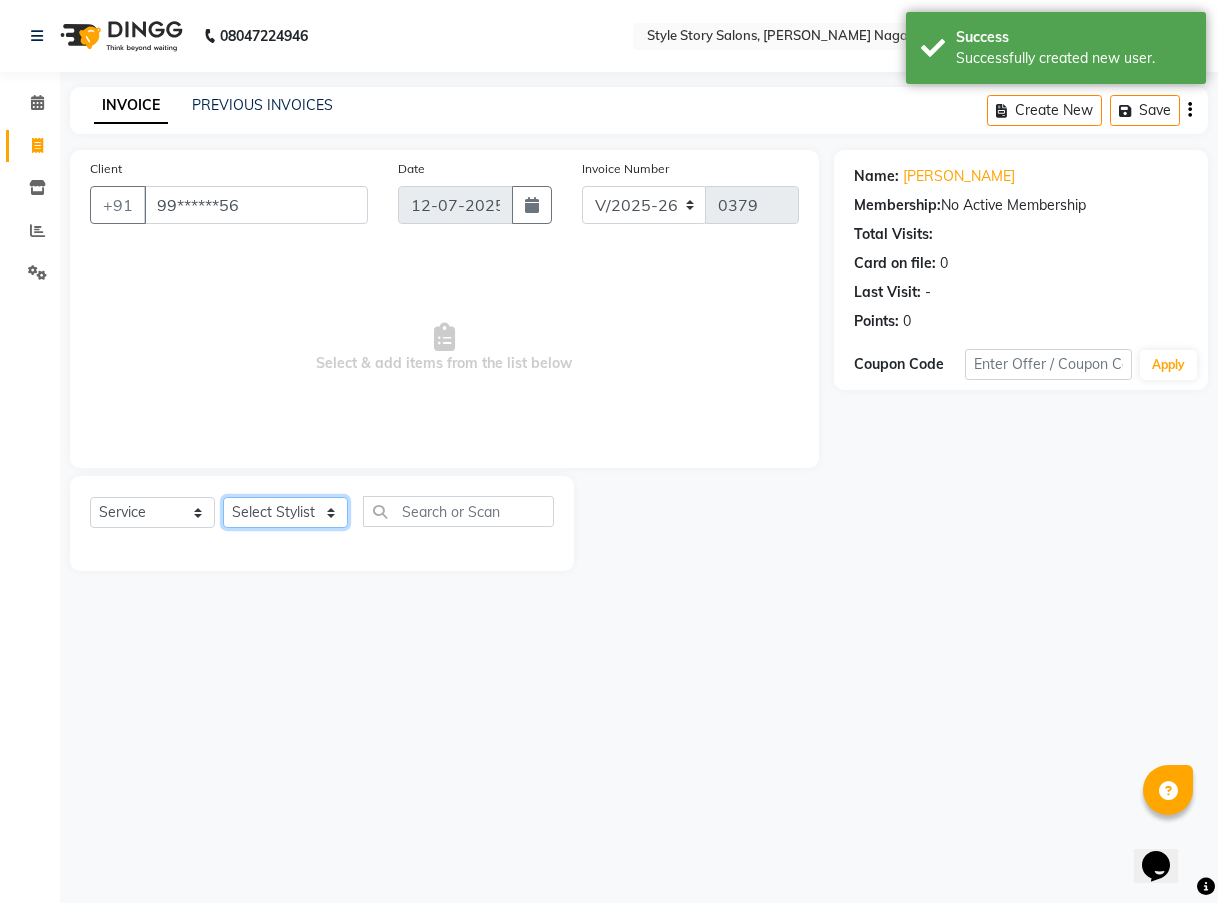 select on "85089" 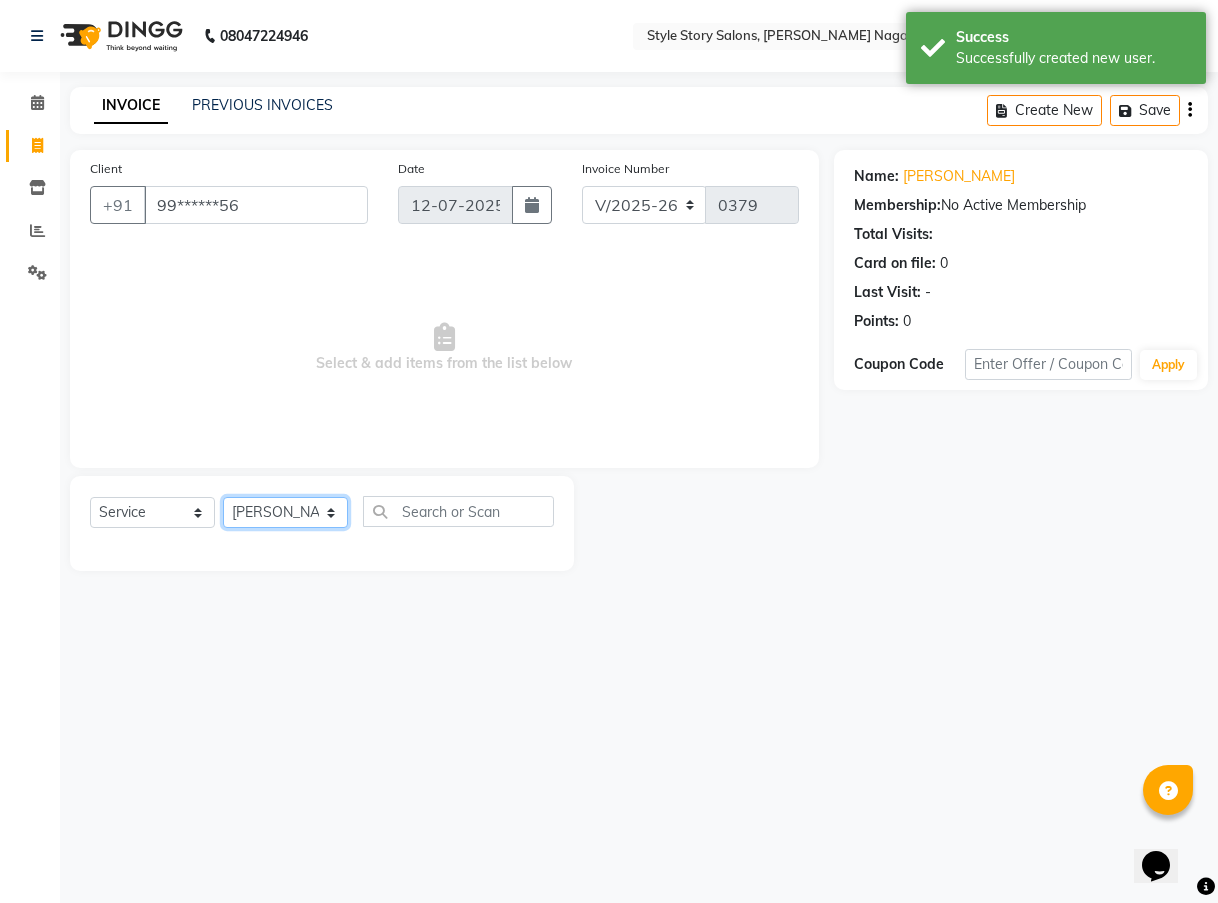 click on "Select Stylist [PERSON_NAME] [PERSON_NAME] Frenchise Partner Front [PERSON_NAME] Kukadkar [PERSON_NAME] [PERSON_NAME] [PERSON_NAME]" 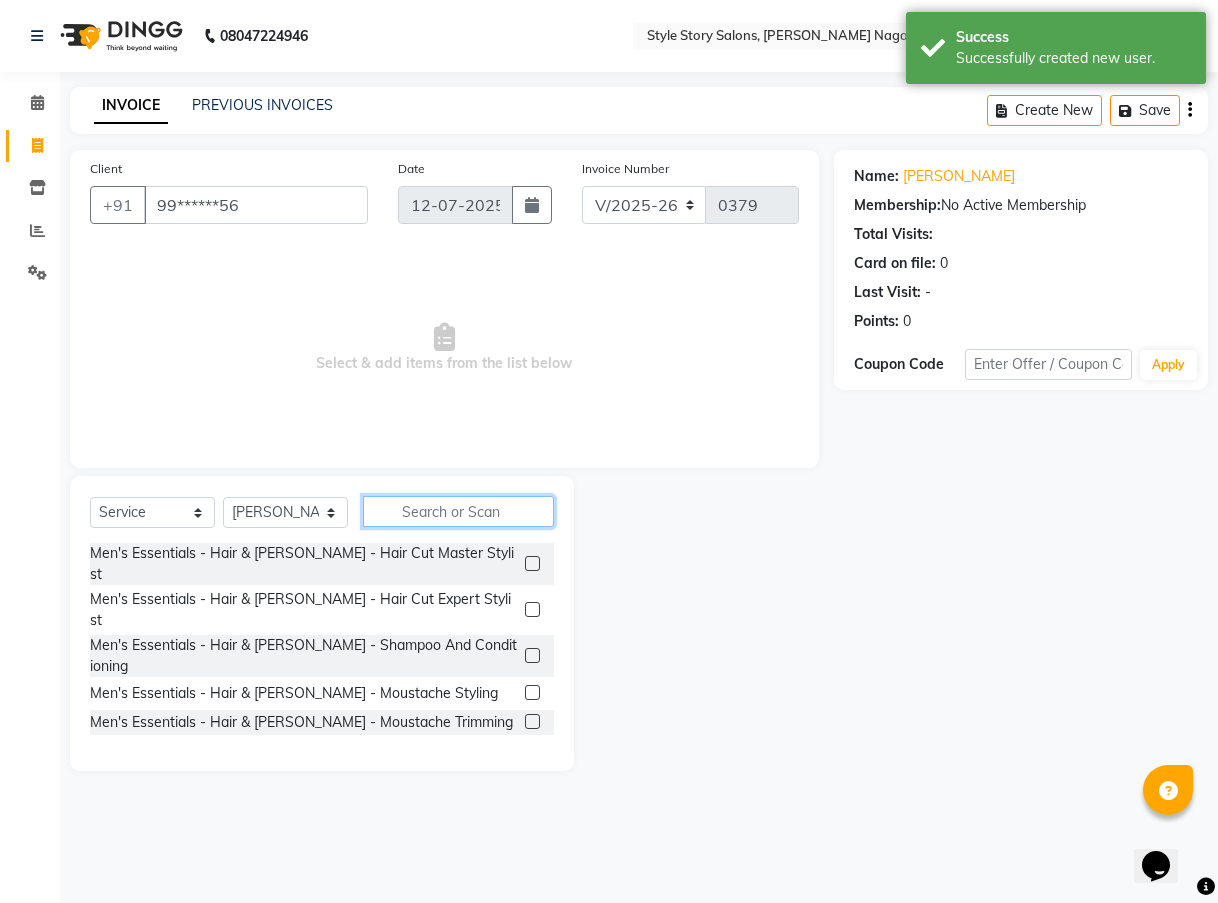 click 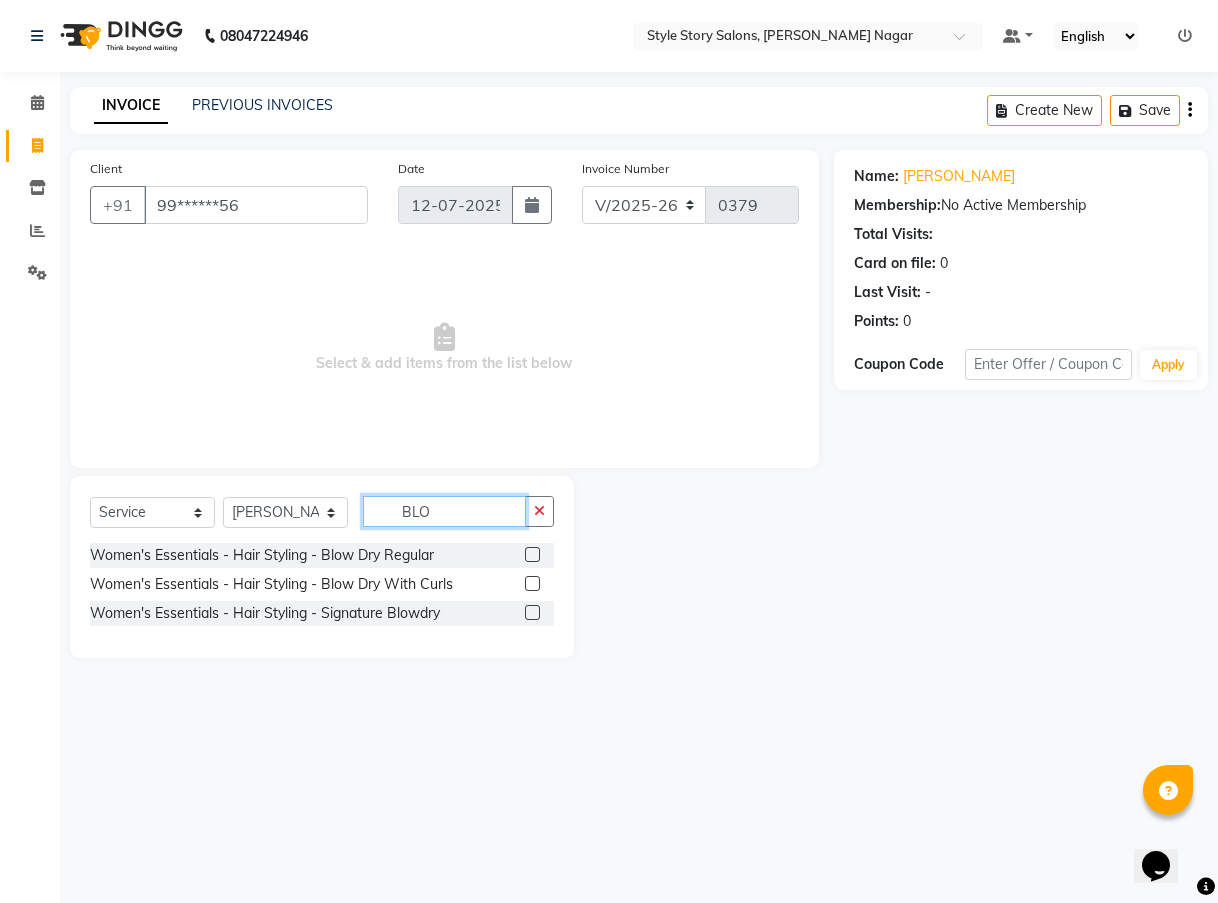 type on "BLO" 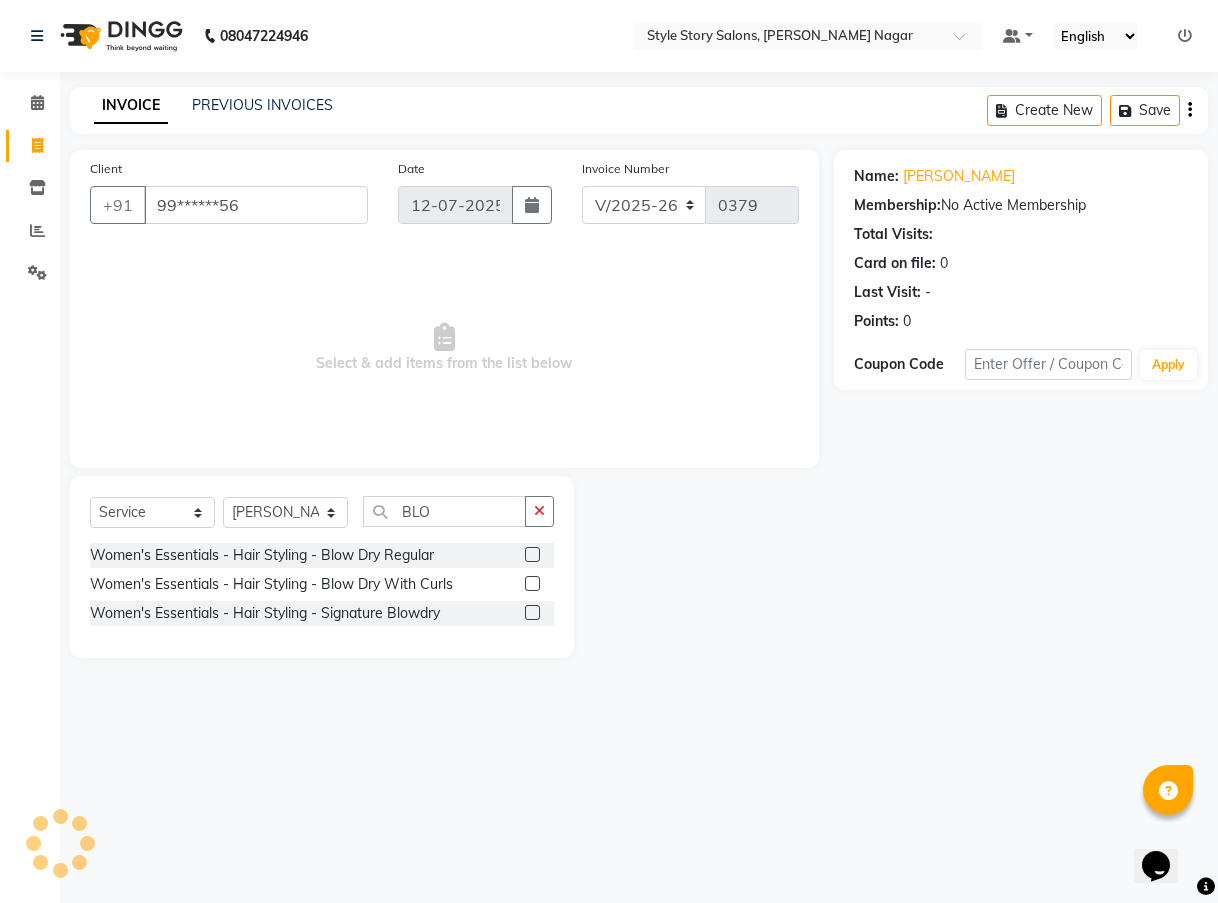 click 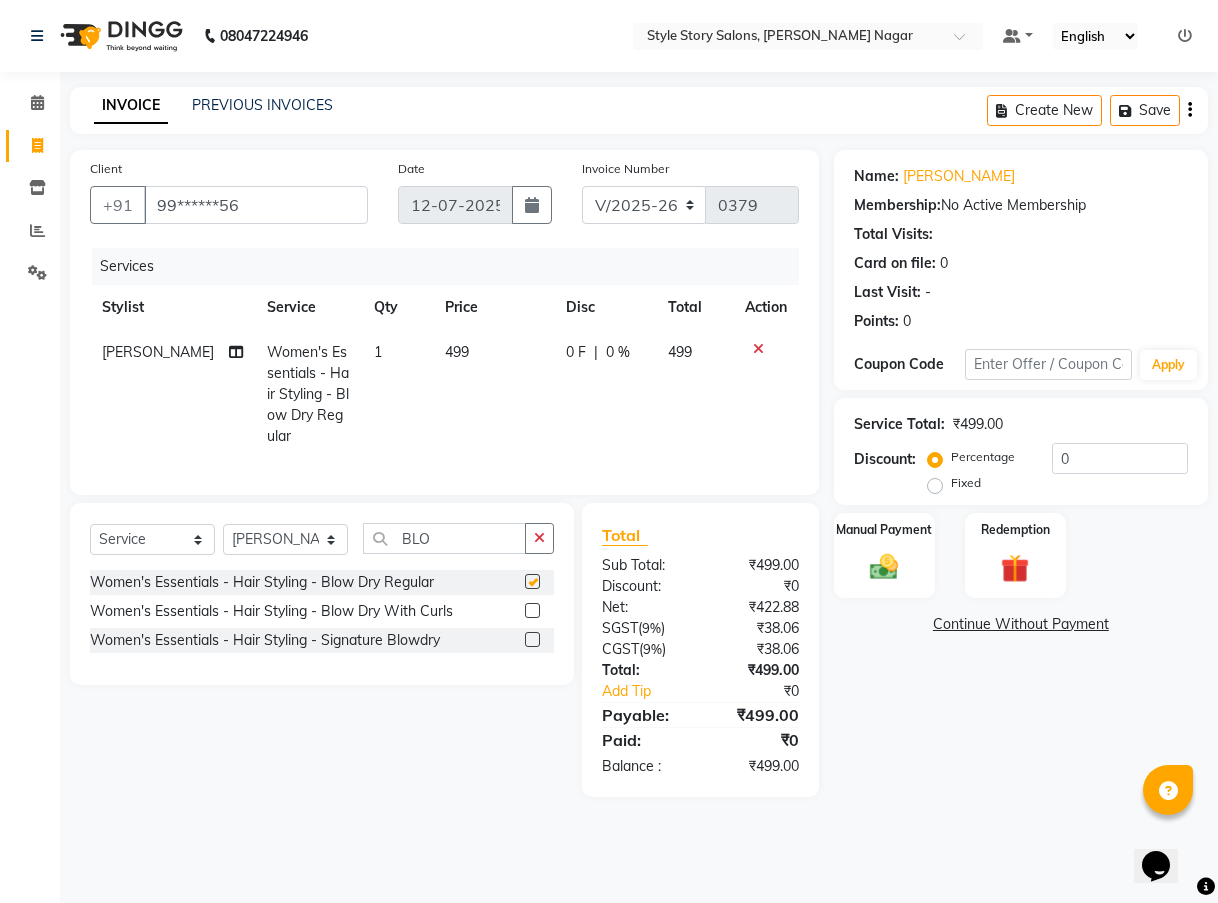 checkbox on "false" 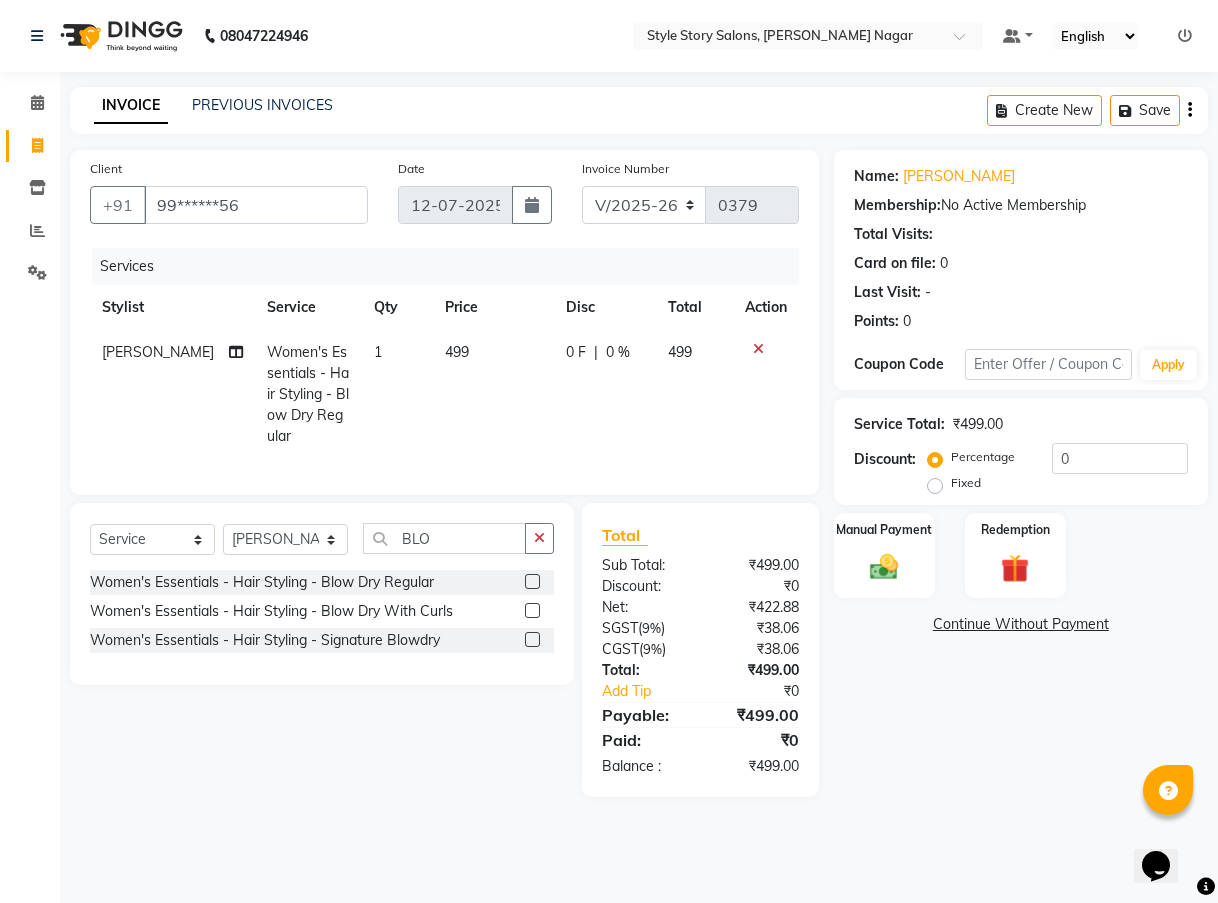 click on "499" 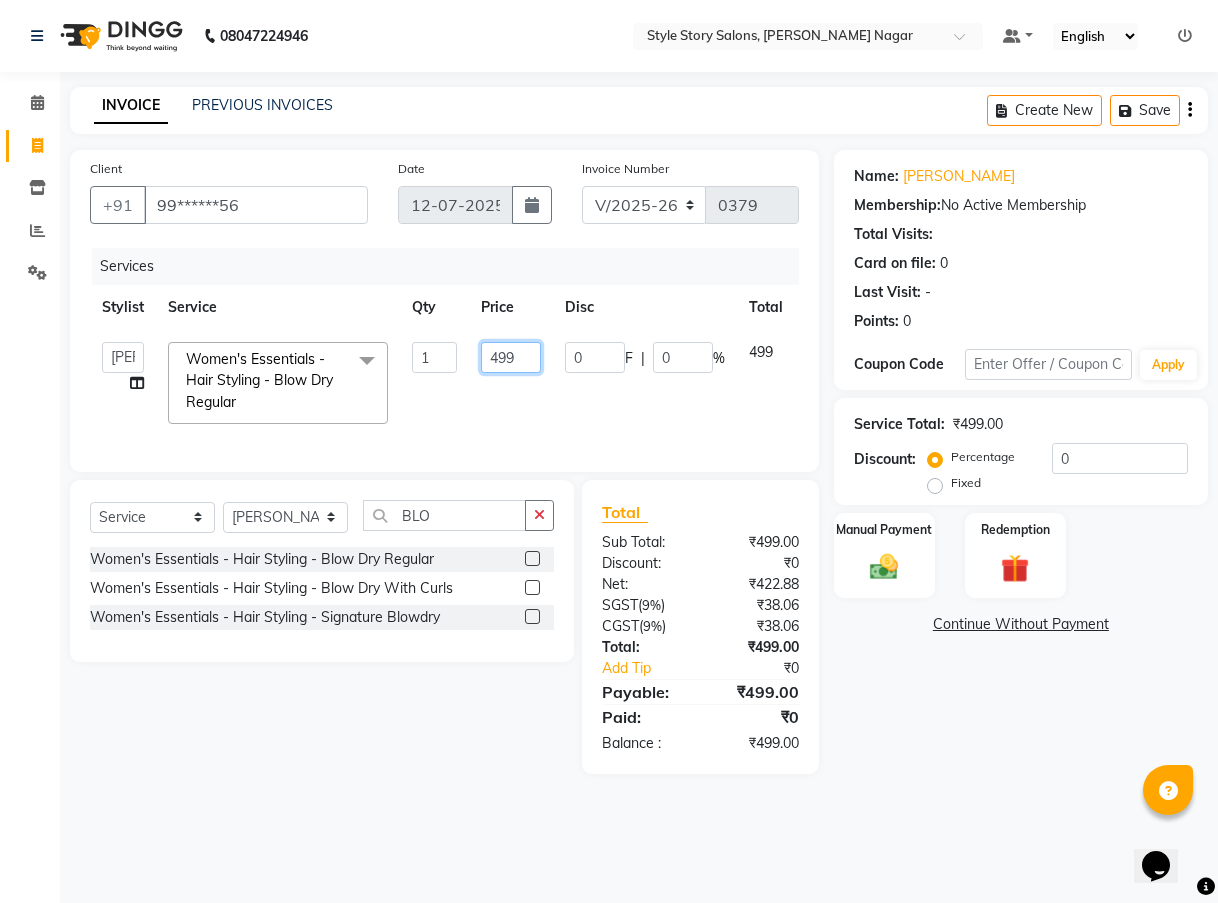 click on "499" 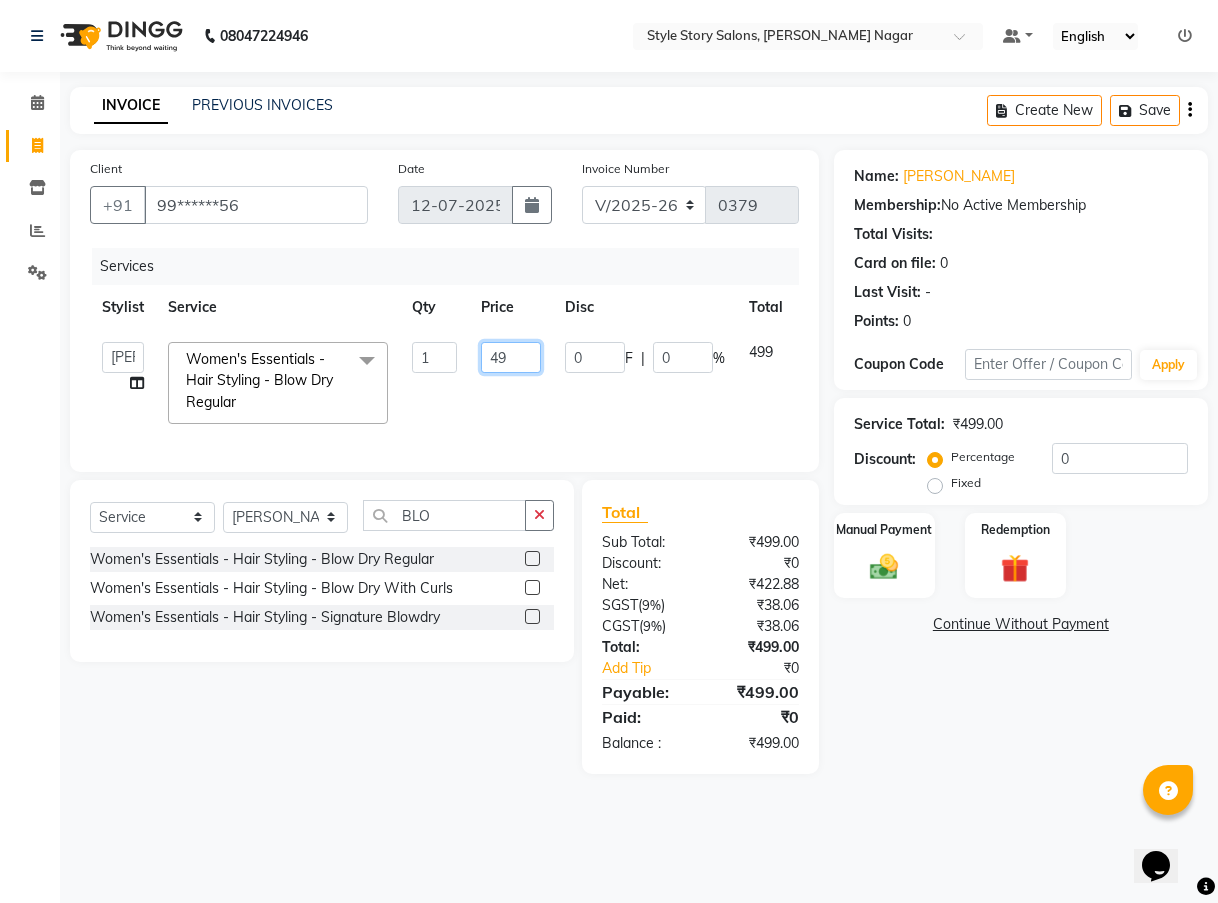 type on "4" 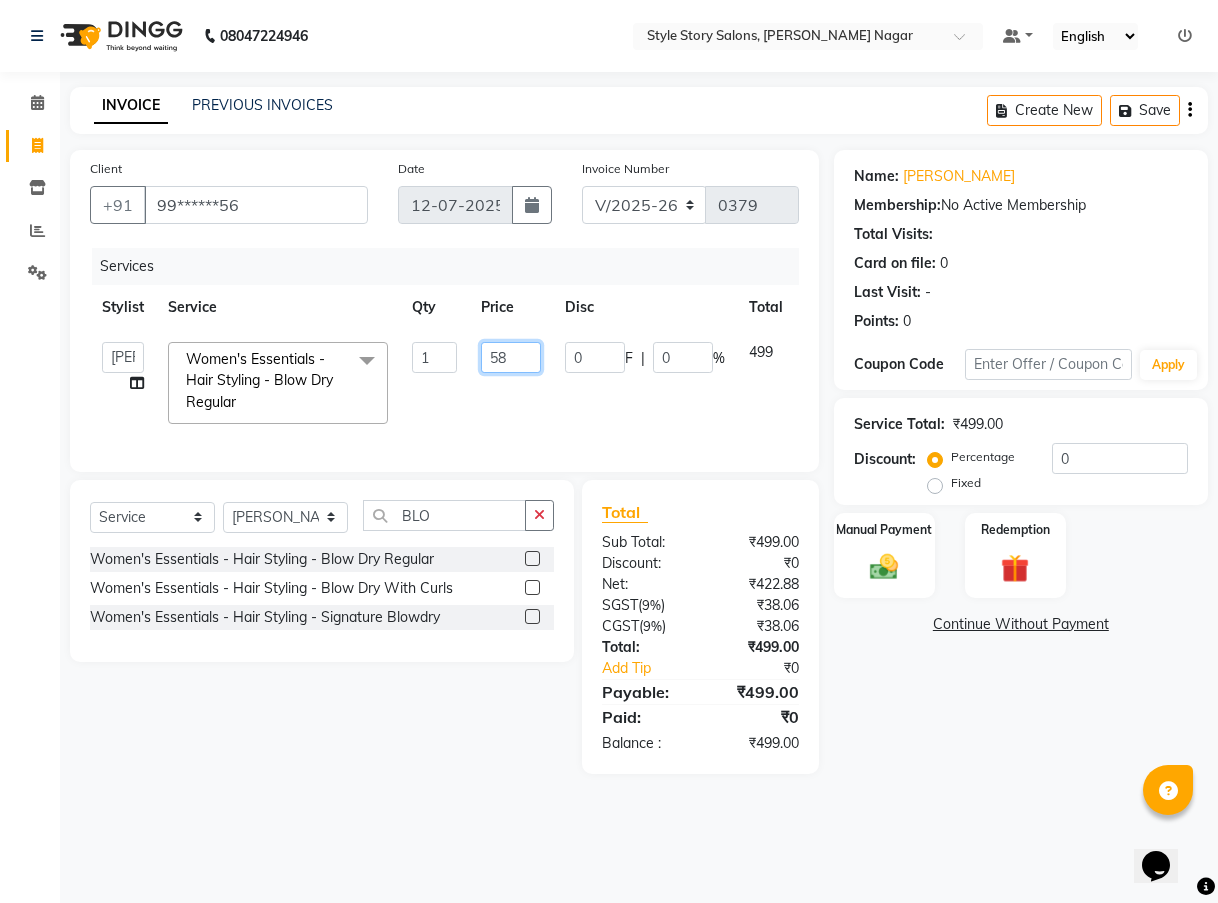 type on "588" 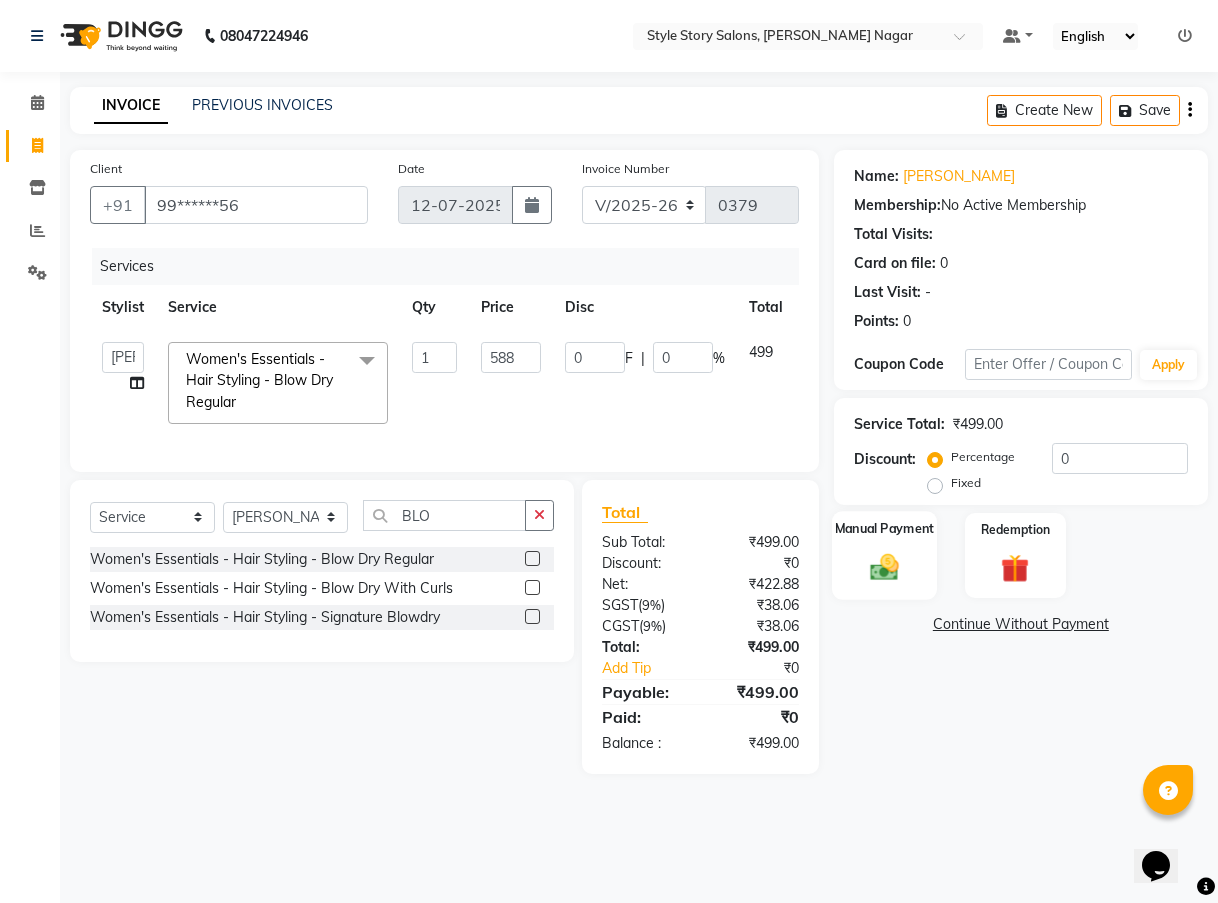 click 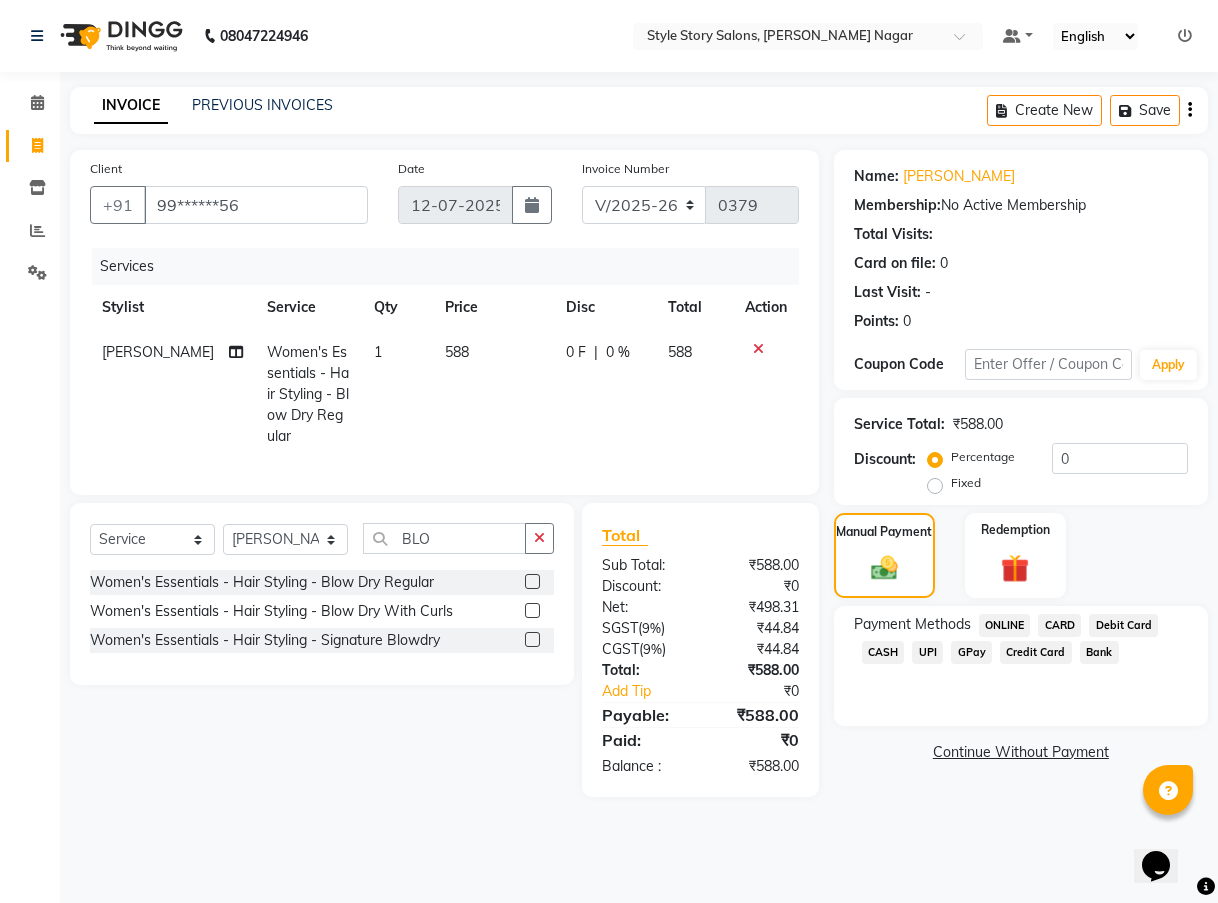 click on "UPI" 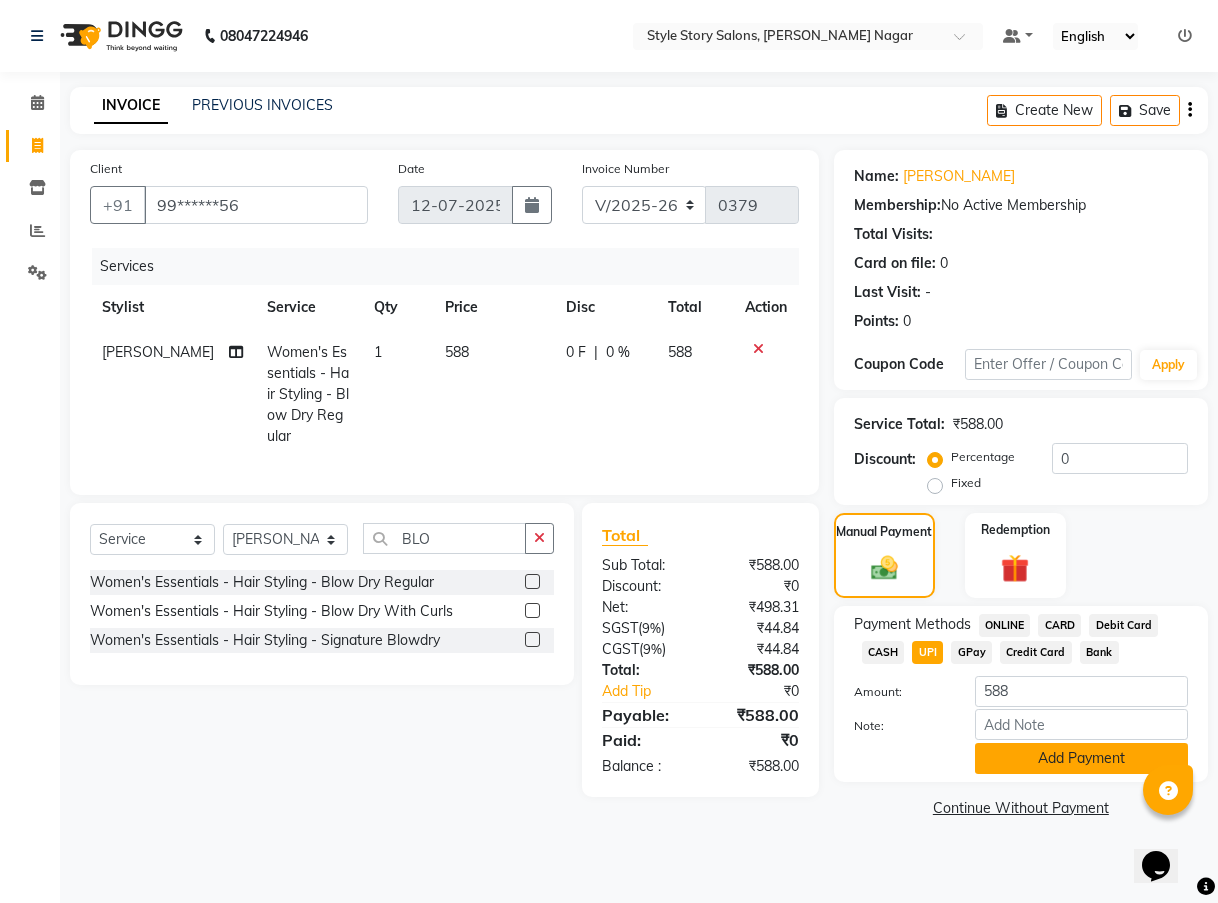 click on "Add Payment" 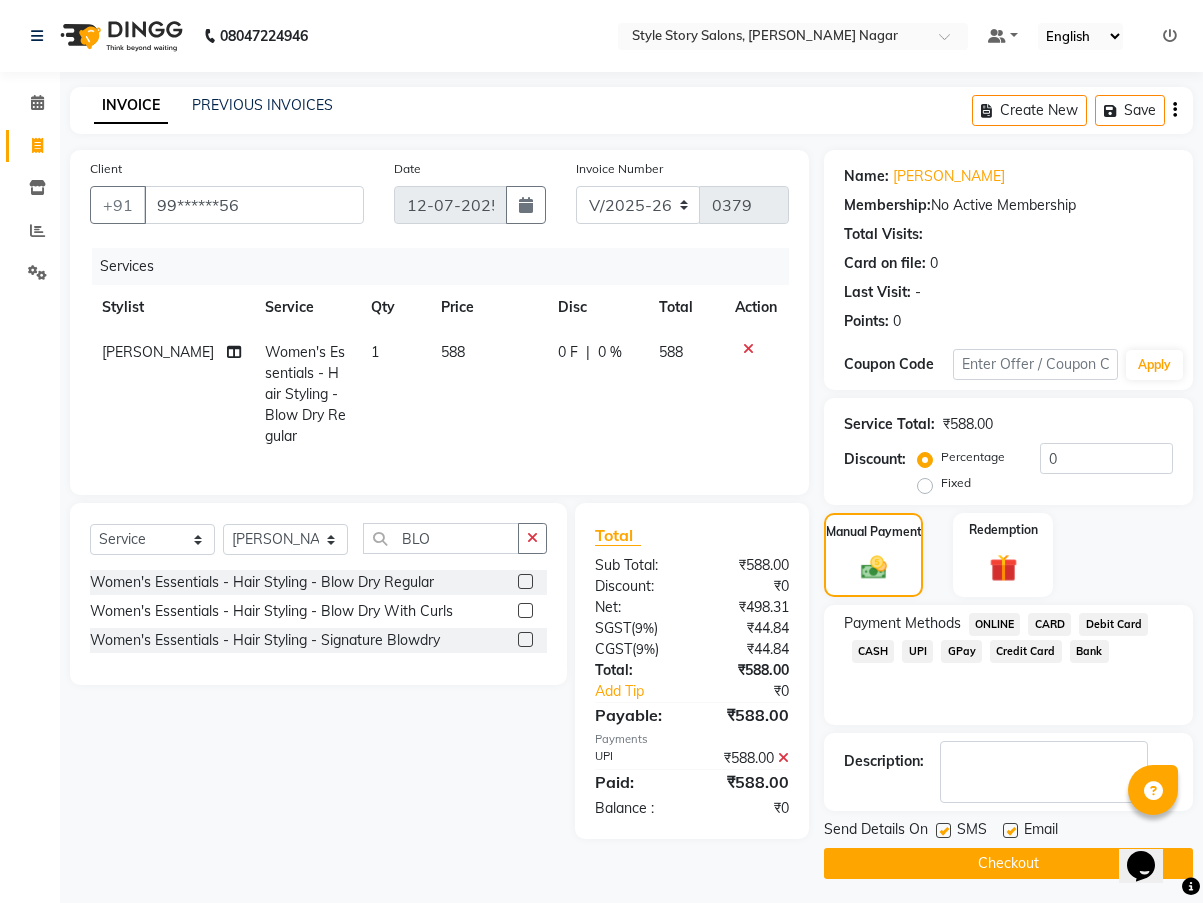 click on "Checkout" 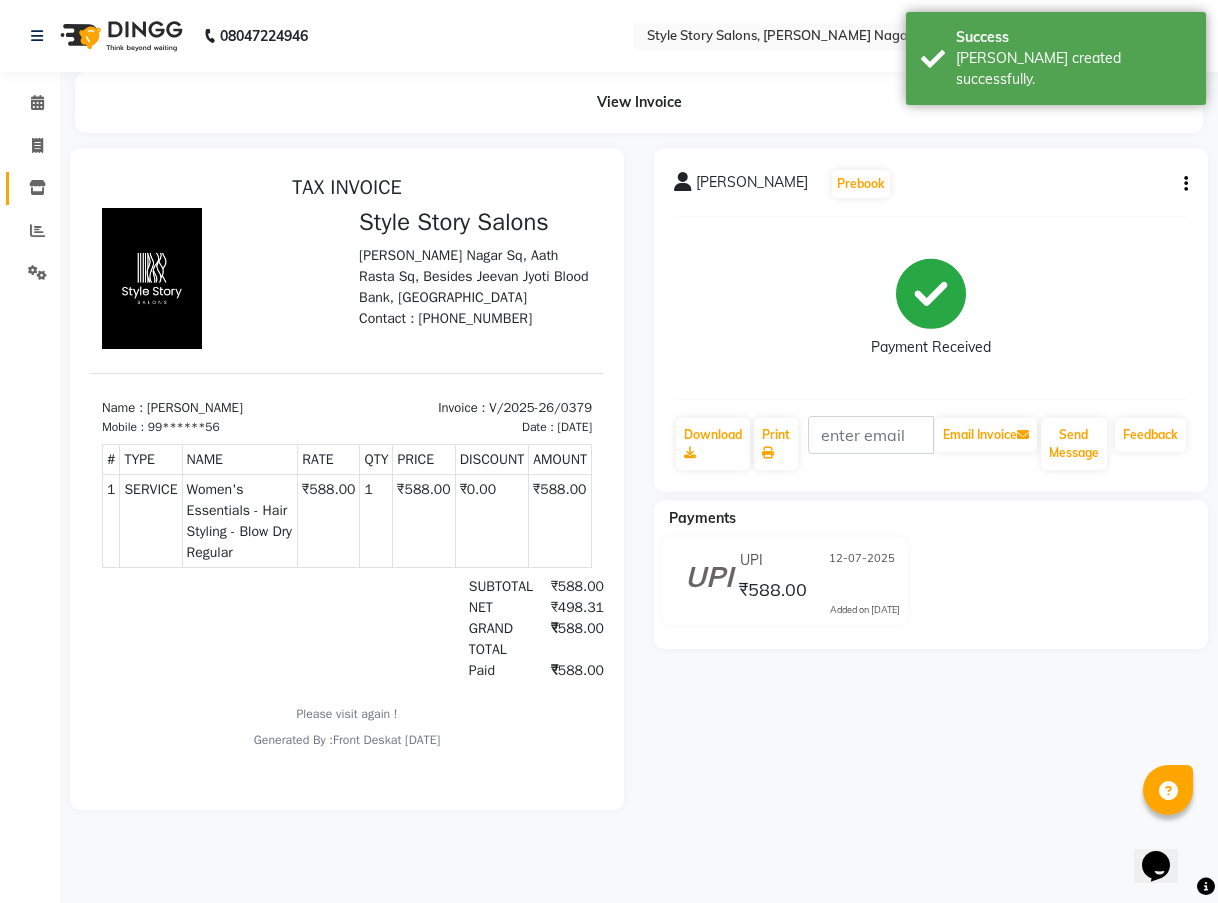 scroll, scrollTop: 0, scrollLeft: 0, axis: both 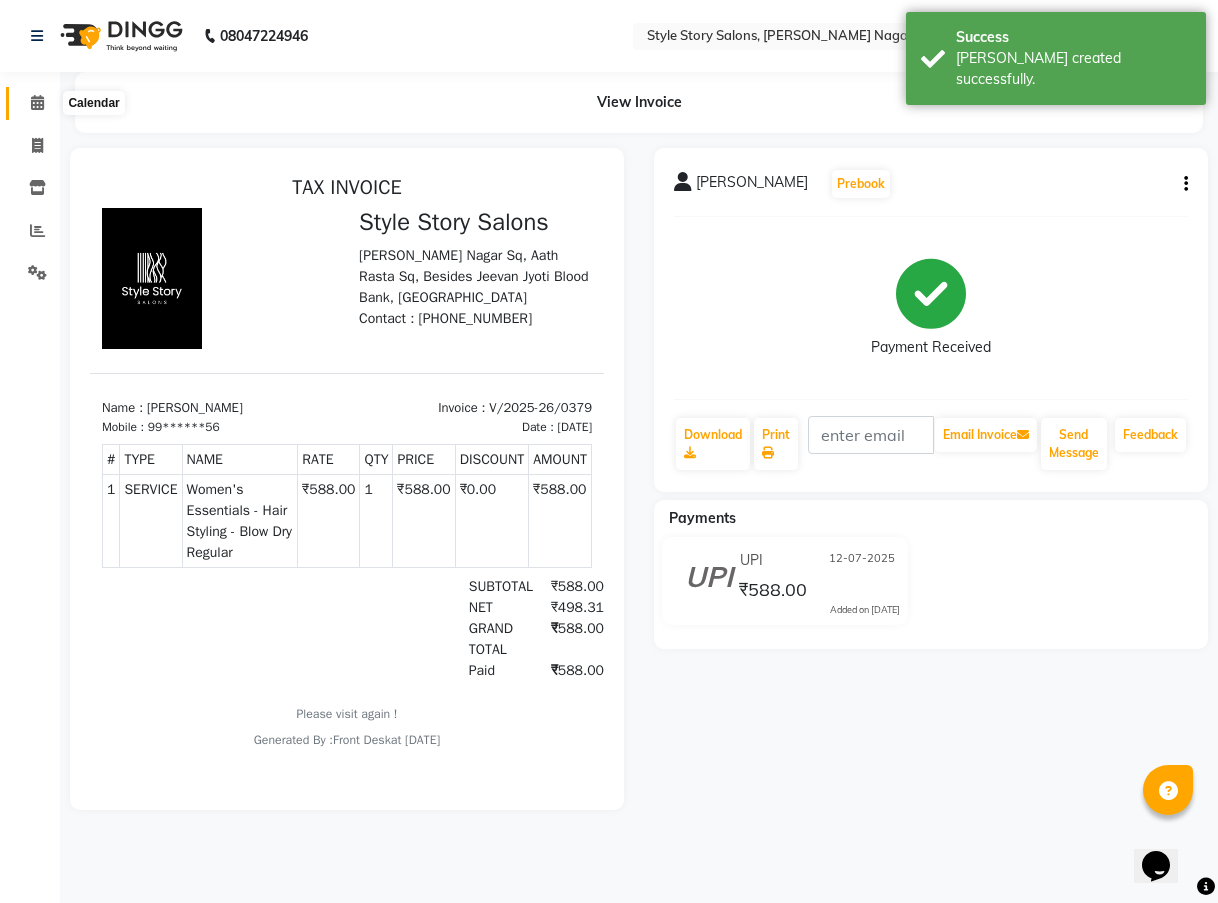 click 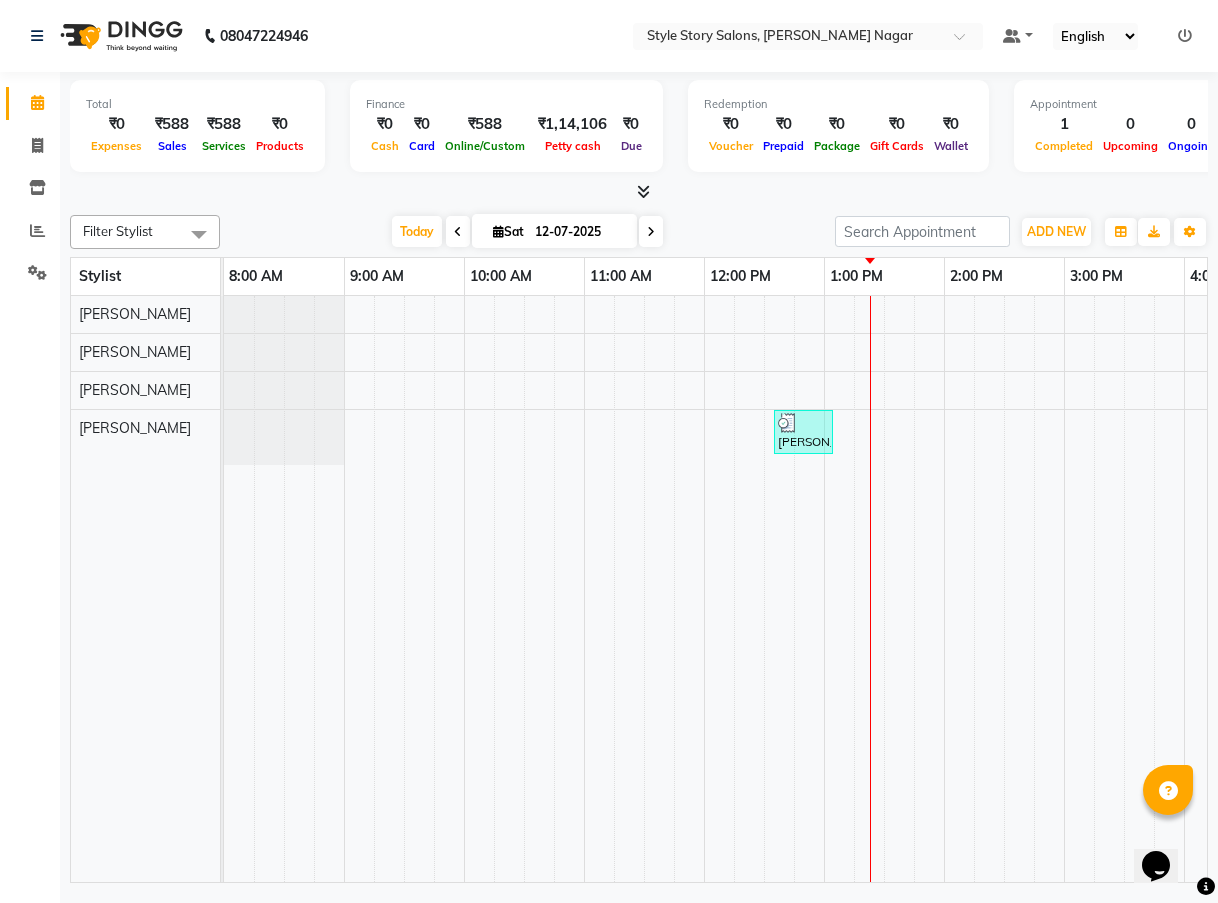 drag, startPoint x: 1134, startPoint y: 549, endPoint x: 468, endPoint y: 902, distance: 753.7672 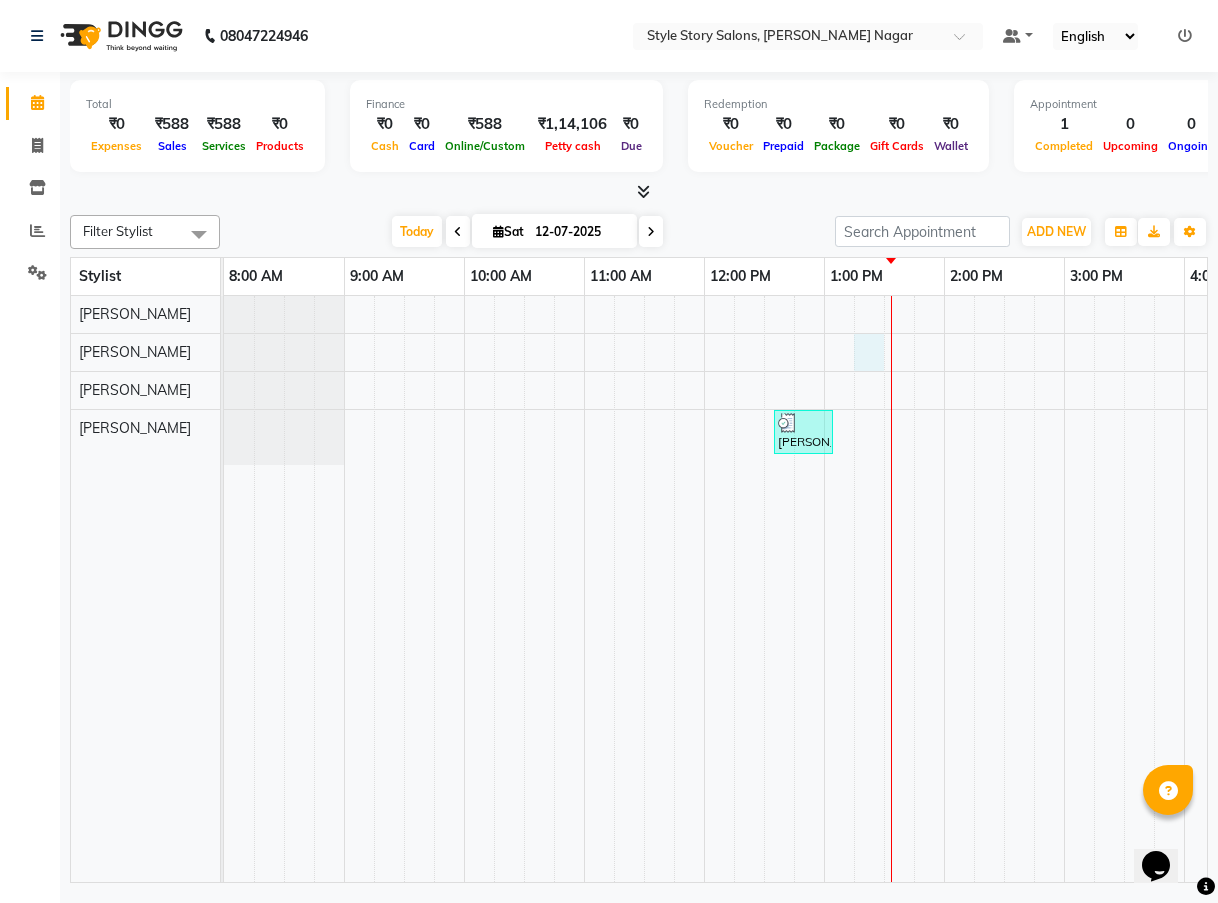 click on "[PERSON_NAME], TK01, 12:35 PM-01:05 PM, Women's Essentials - Hair Styling - Blow Dry Regular" at bounding box center (1004, 589) 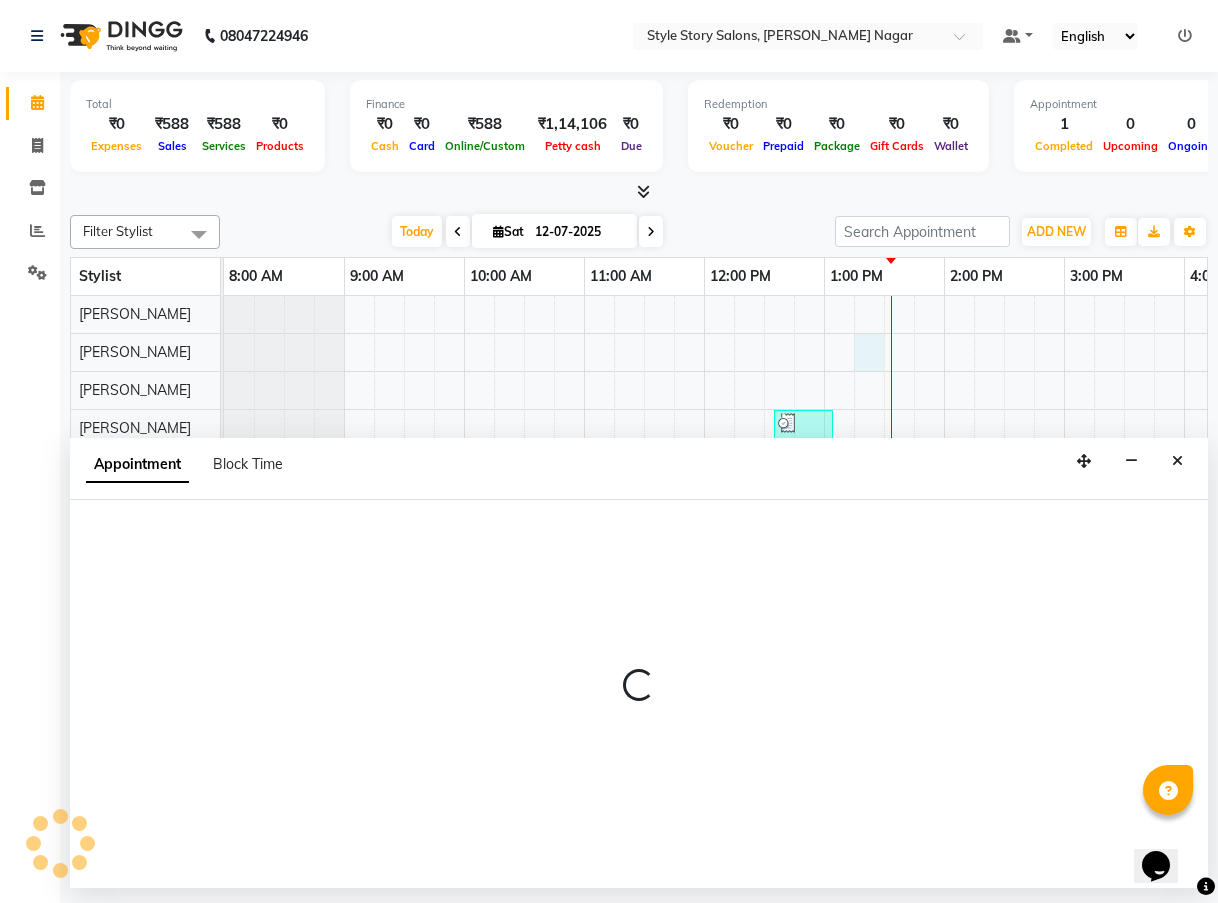 select on "79318" 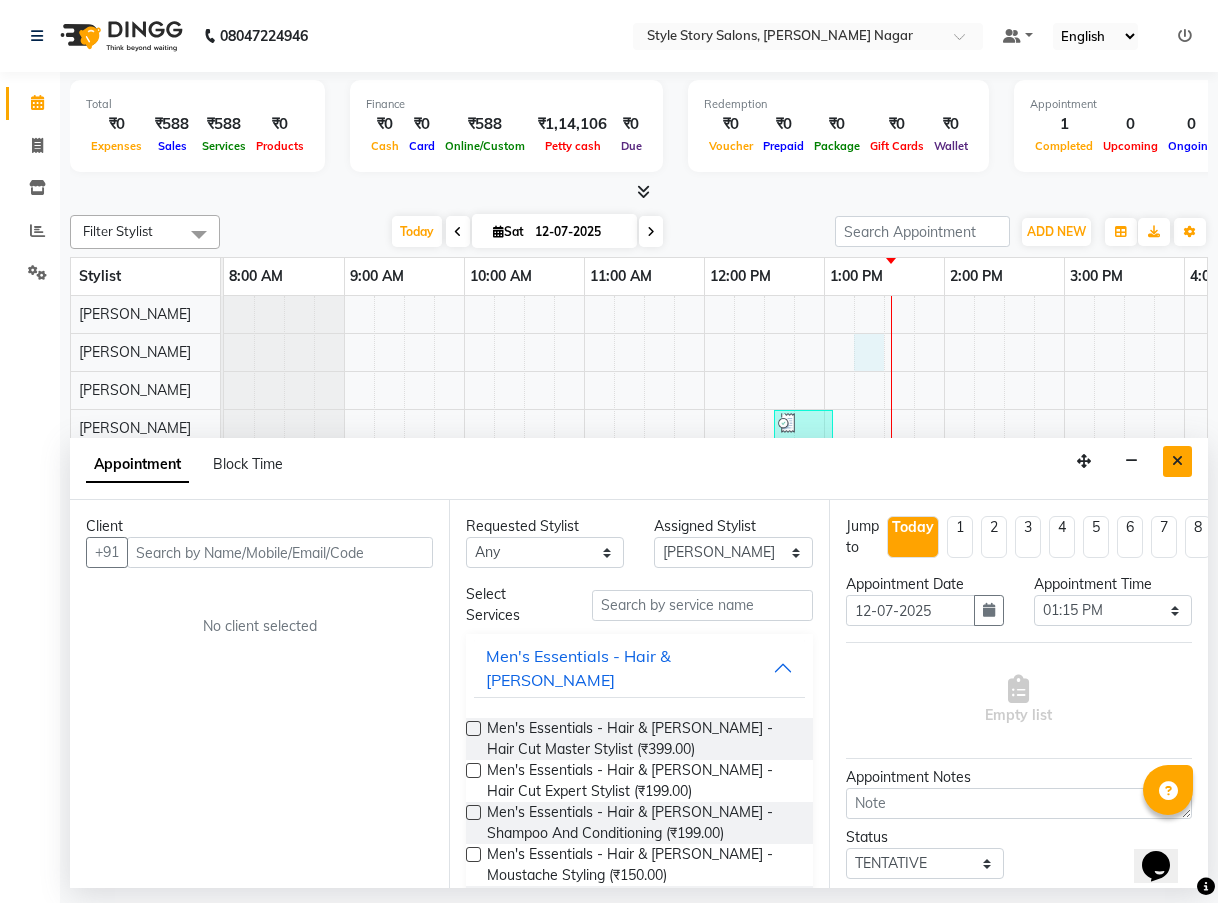 click at bounding box center (1177, 461) 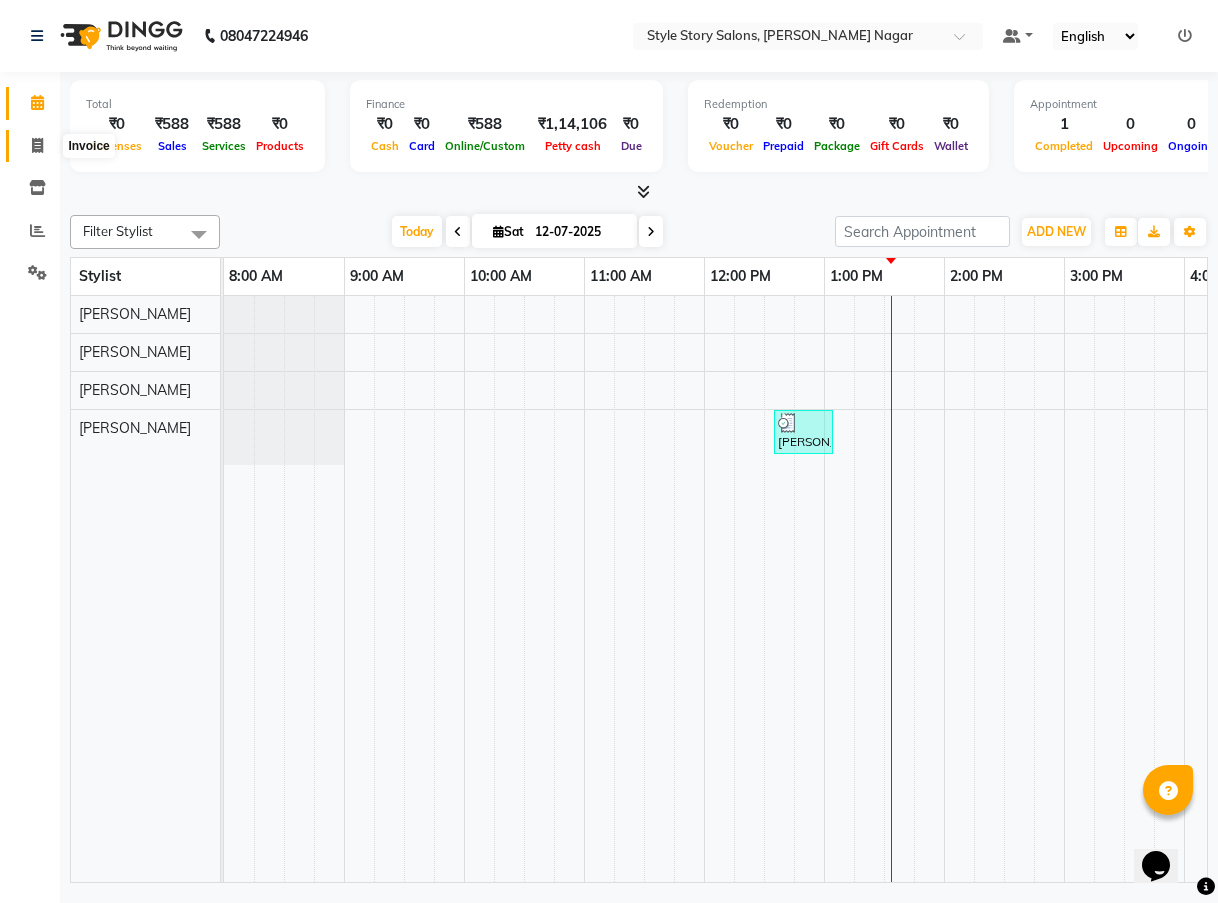click 